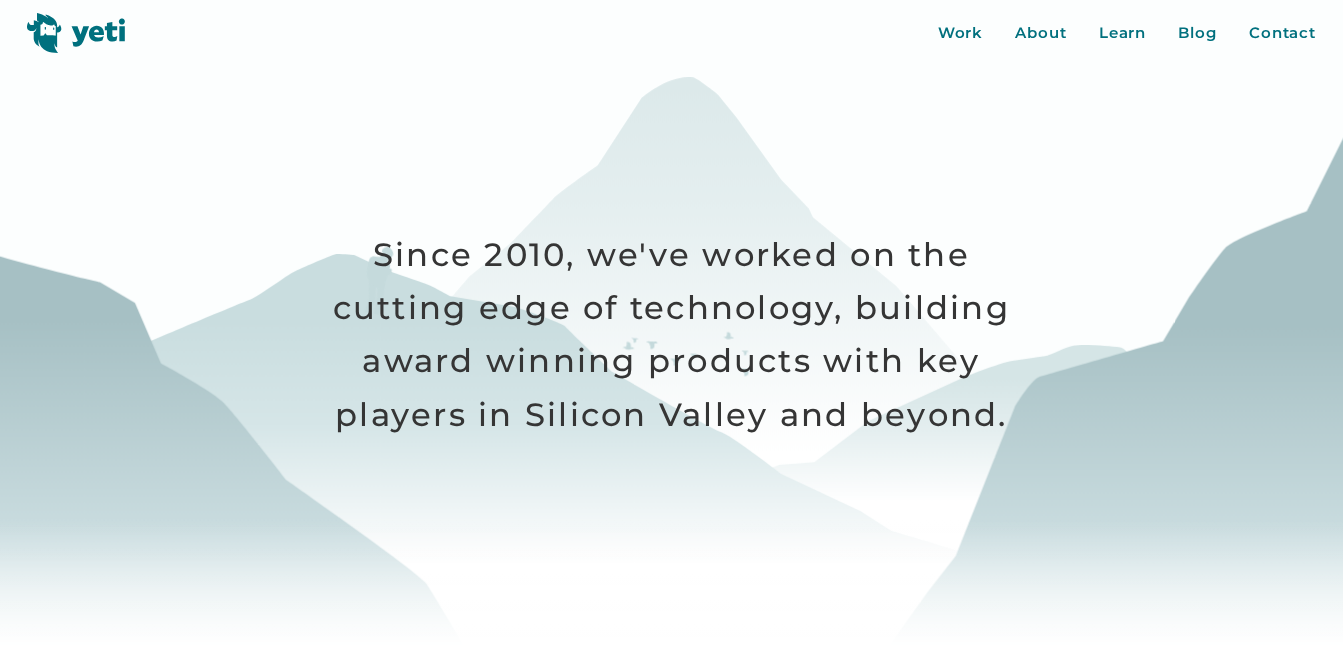 scroll, scrollTop: 0, scrollLeft: 0, axis: both 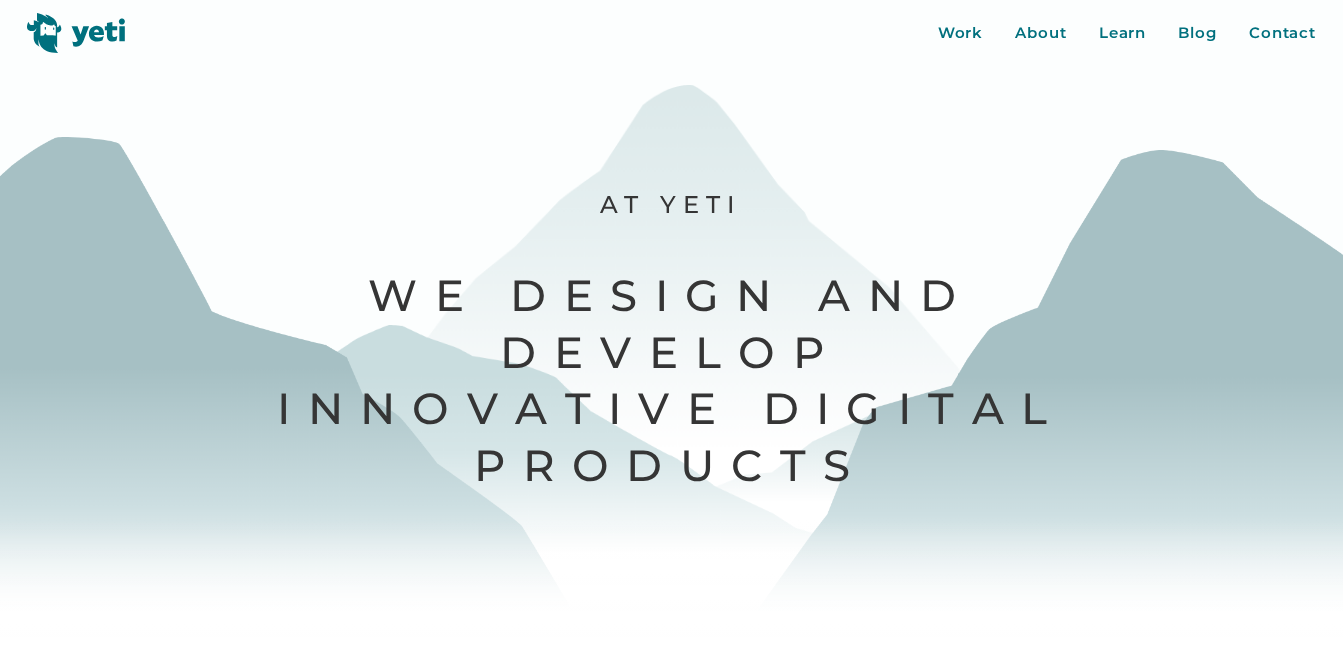 drag, startPoint x: 347, startPoint y: 415, endPoint x: 934, endPoint y: 421, distance: 587.03064 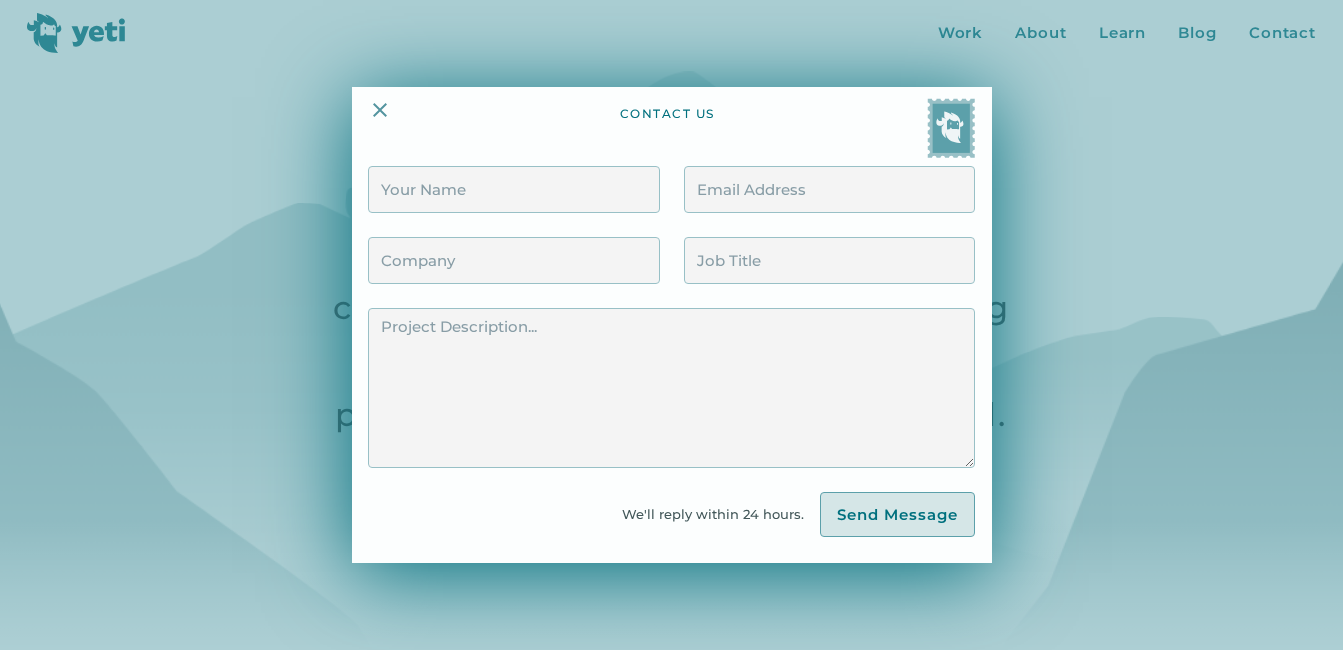 scroll, scrollTop: 500, scrollLeft: 0, axis: vertical 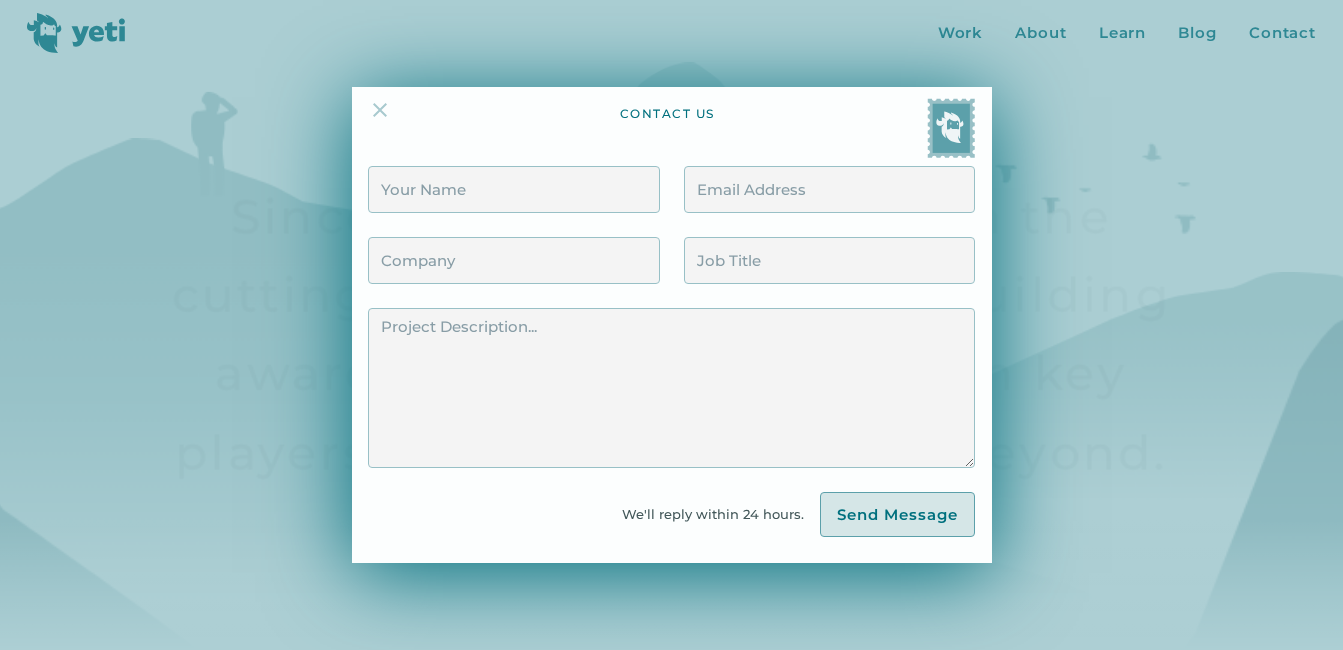 click at bounding box center [380, 110] 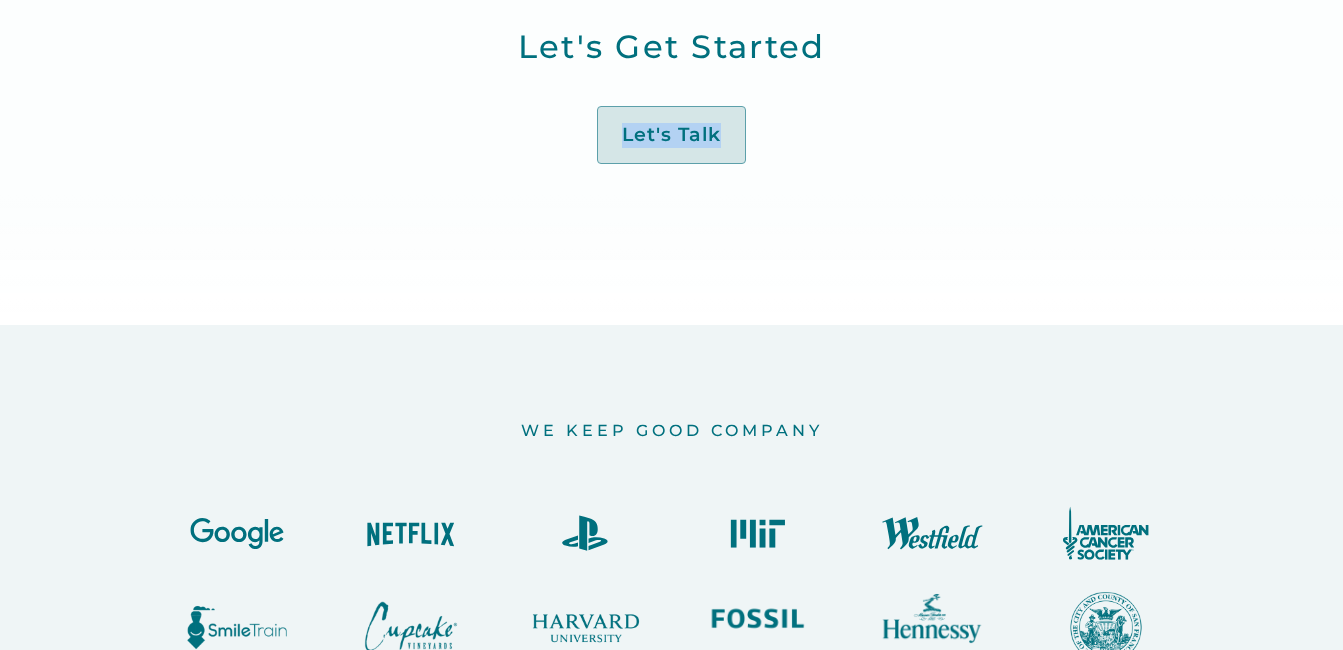 scroll, scrollTop: 1600, scrollLeft: 0, axis: vertical 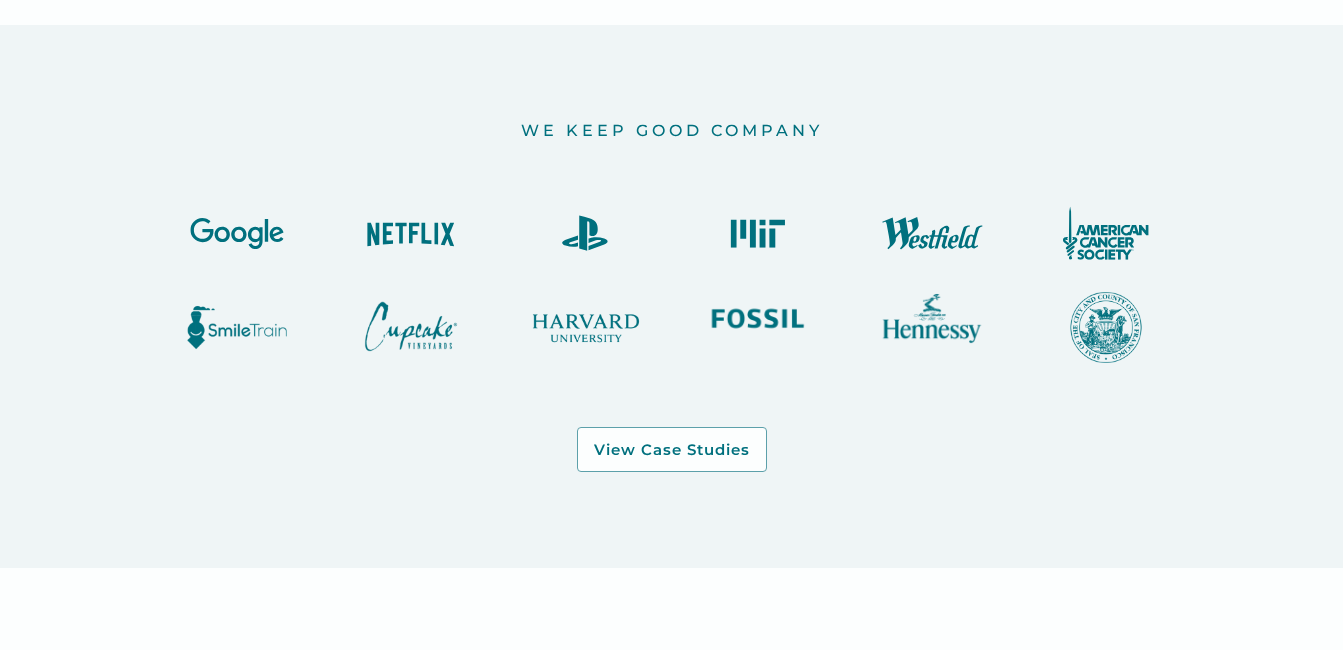 click on "we keep good company View Case Studies" at bounding box center (671, 296) 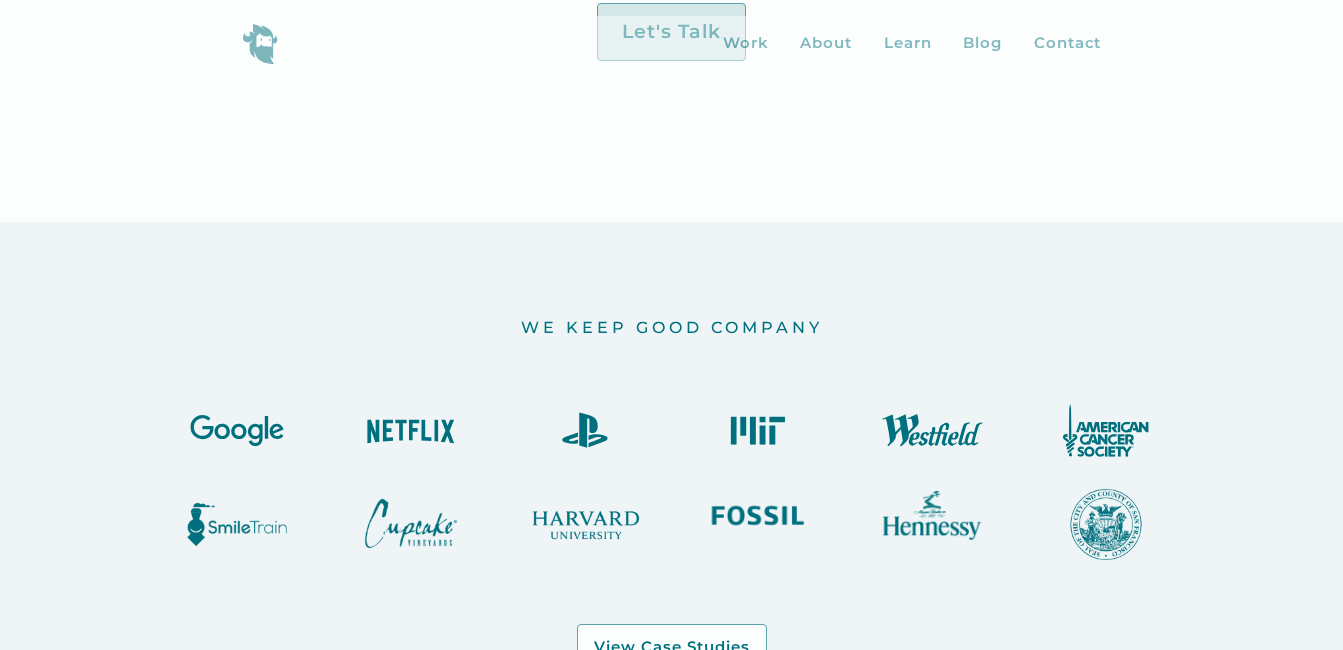 scroll, scrollTop: 1400, scrollLeft: 0, axis: vertical 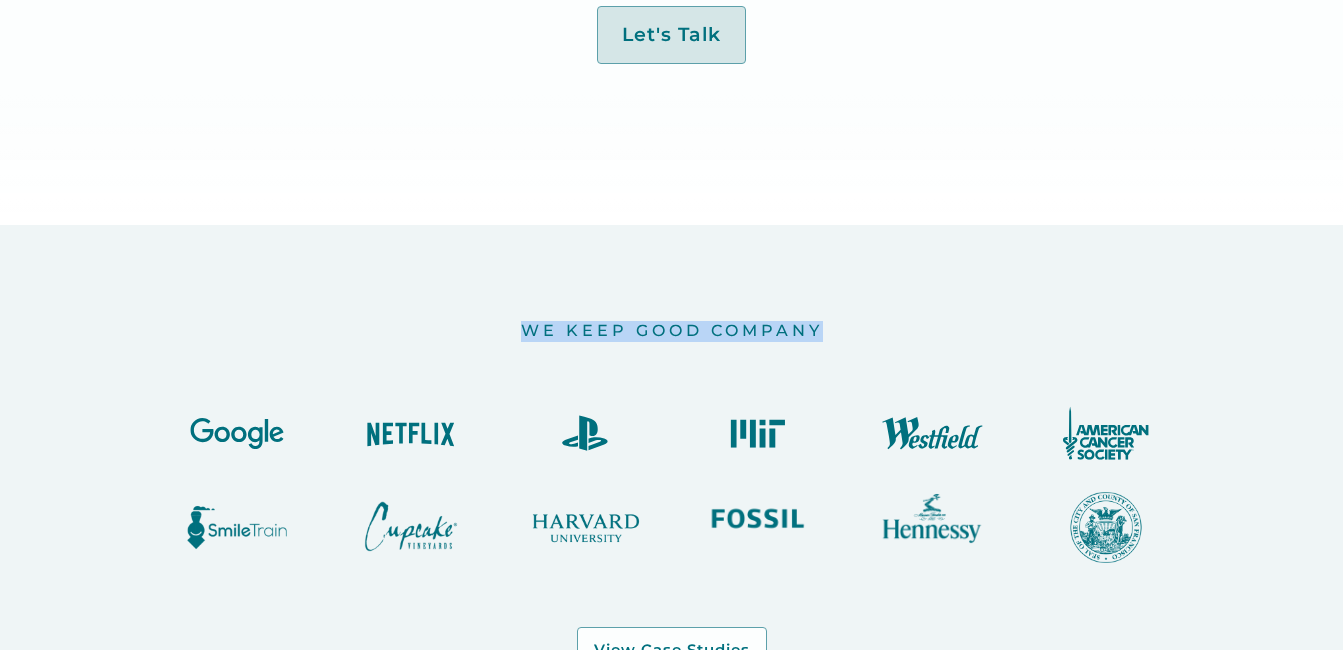 drag, startPoint x: 485, startPoint y: 334, endPoint x: 862, endPoint y: 338, distance: 377.0212 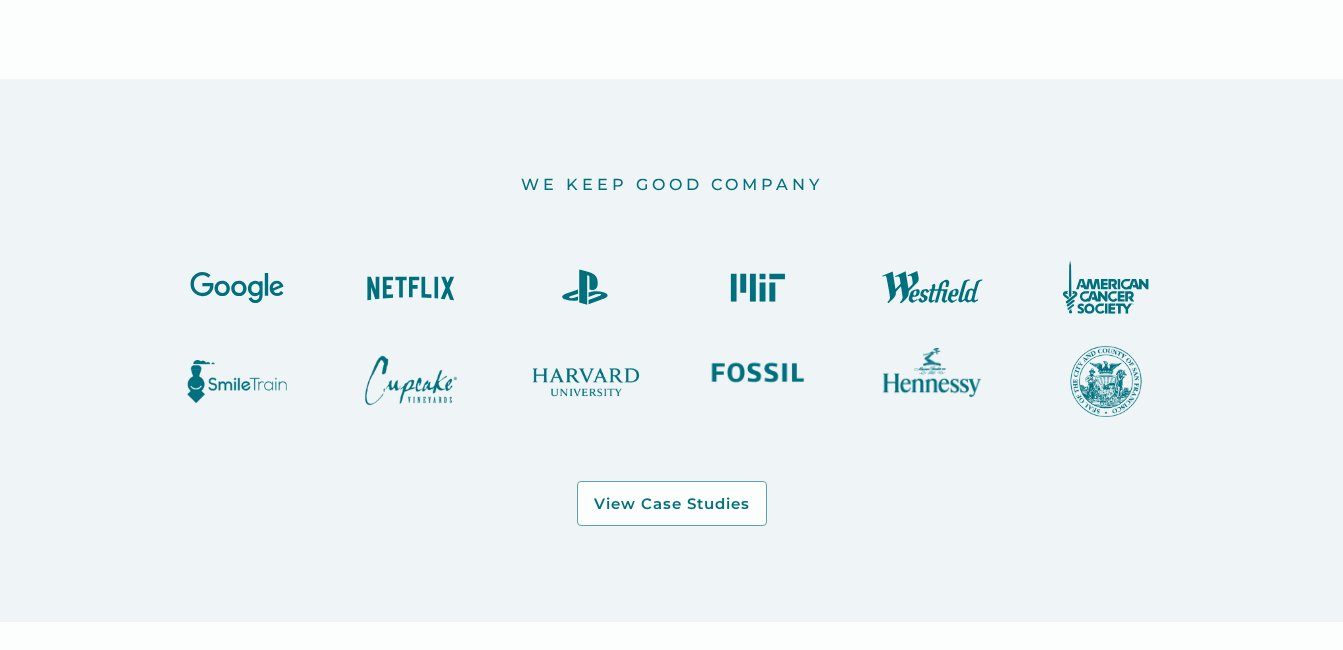 scroll, scrollTop: 1700, scrollLeft: 0, axis: vertical 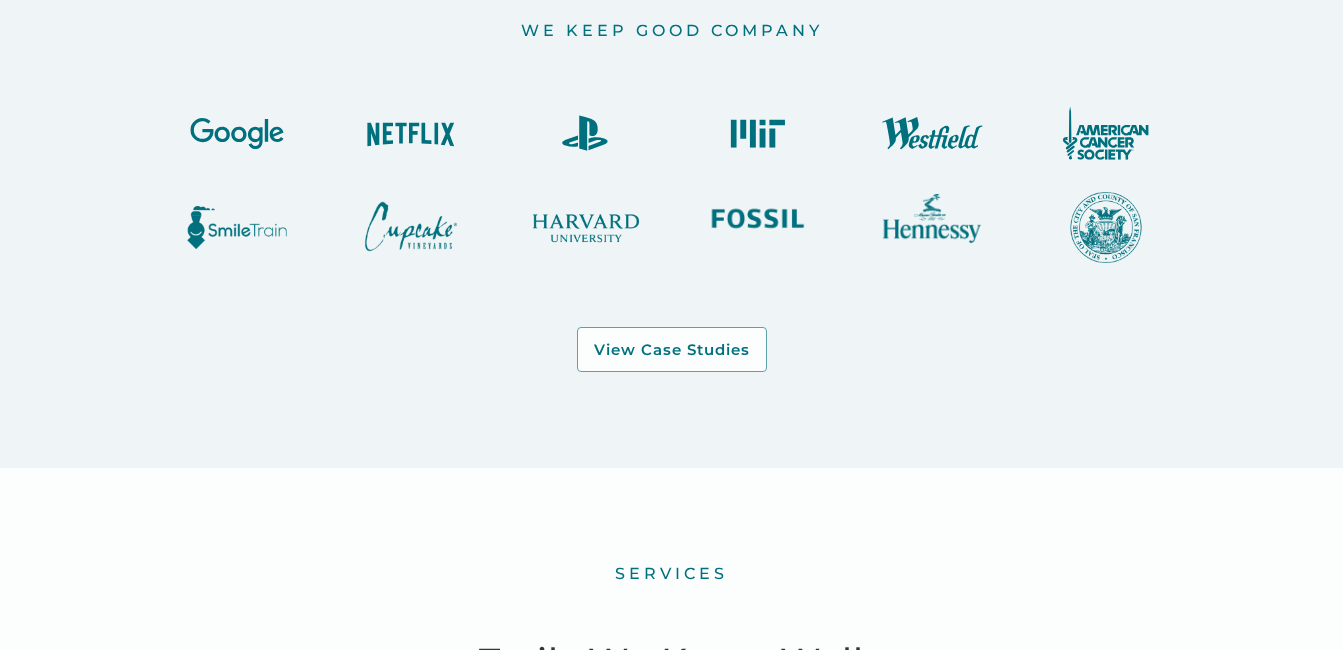 drag, startPoint x: 97, startPoint y: 379, endPoint x: 266, endPoint y: 367, distance: 169.4255 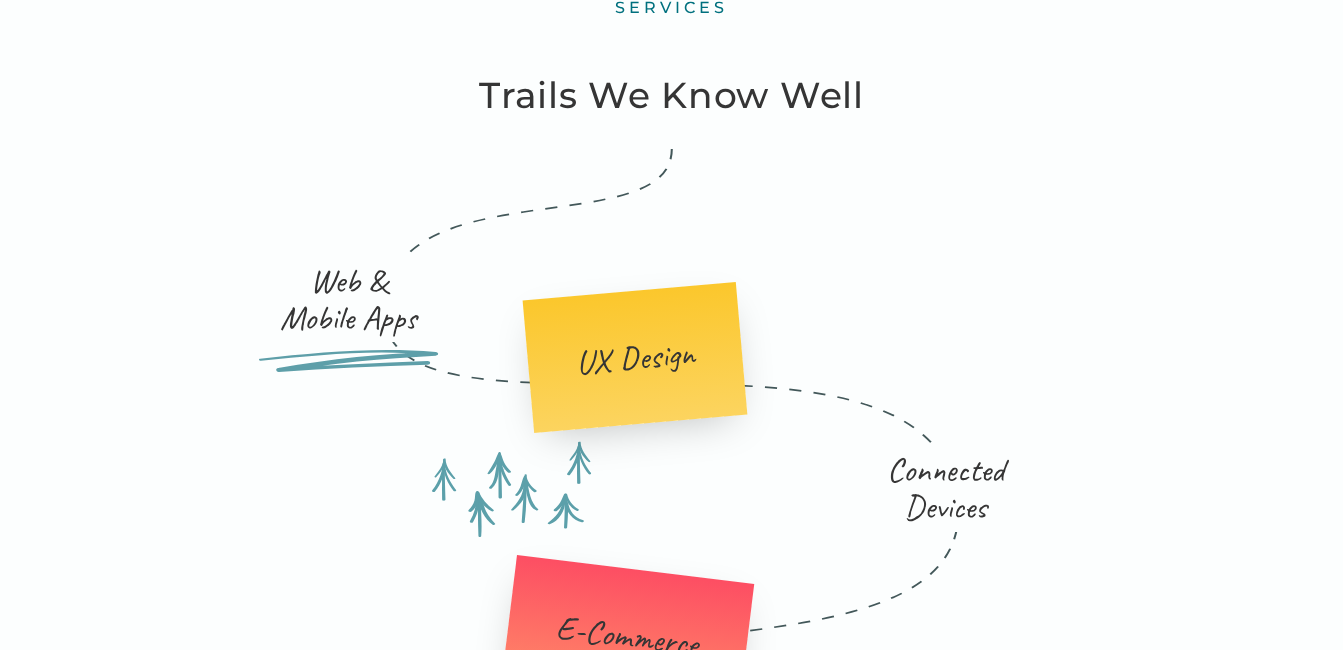 scroll, scrollTop: 2300, scrollLeft: 0, axis: vertical 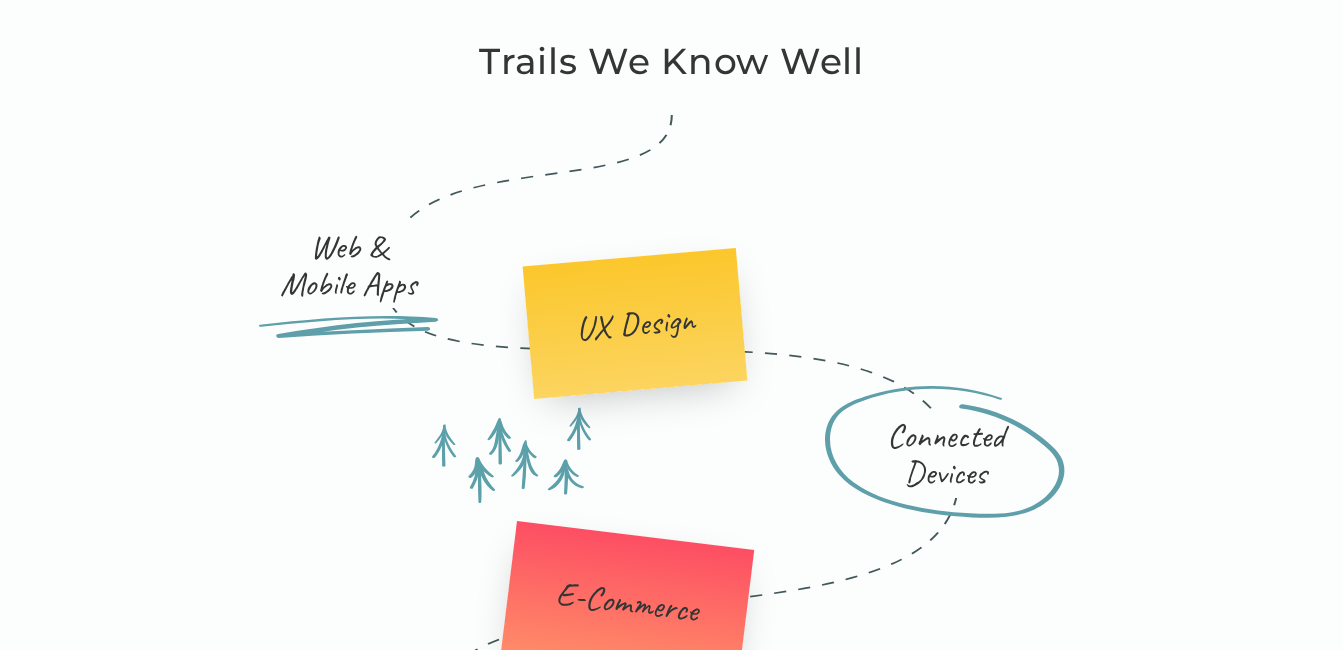 click on "services Trails We Know Well Web & Mobile Apps UX Design Connected Devices E-Commerce Web3 A beautifully designed & successful product launch Let's Get Started" at bounding box center (671, 593) 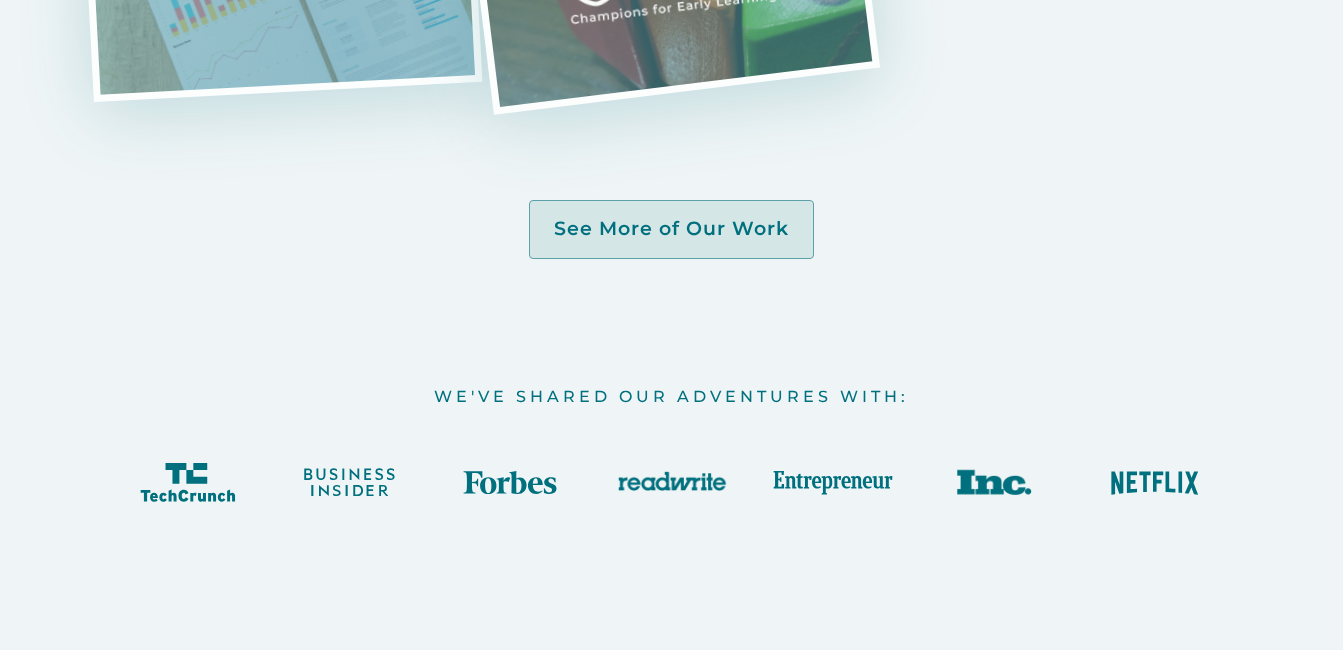 scroll, scrollTop: 4300, scrollLeft: 0, axis: vertical 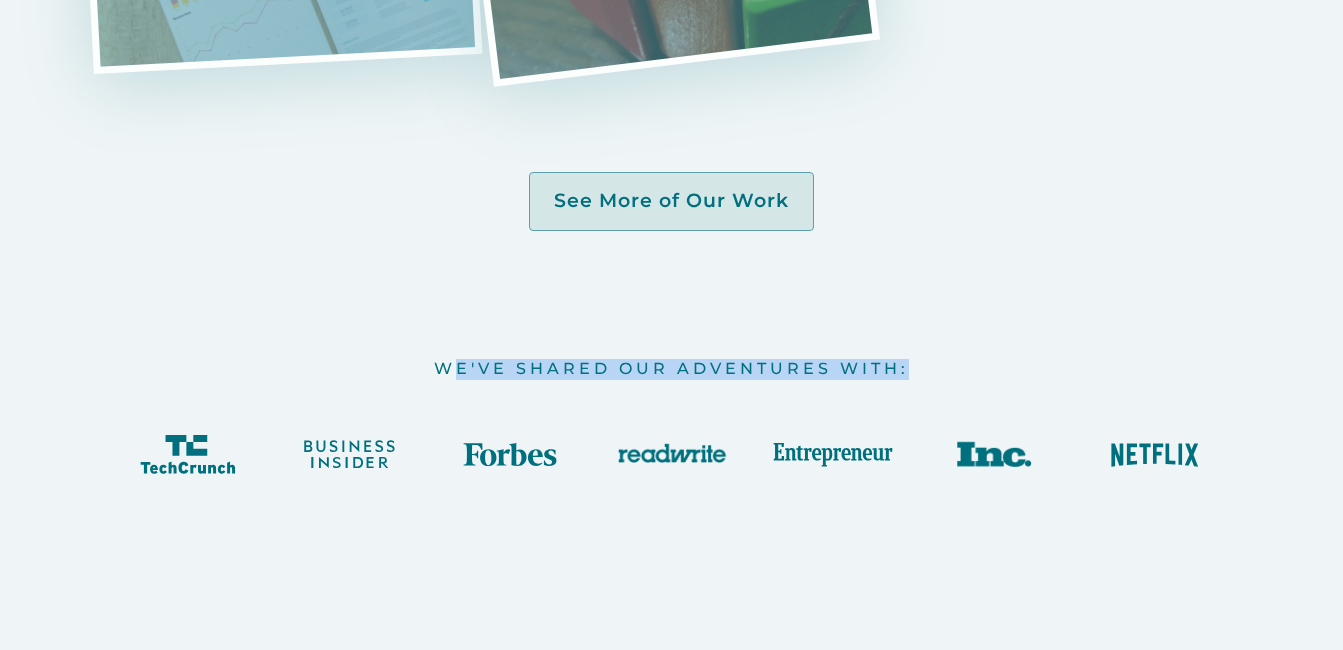 drag, startPoint x: 456, startPoint y: 380, endPoint x: 921, endPoint y: 378, distance: 465.0043 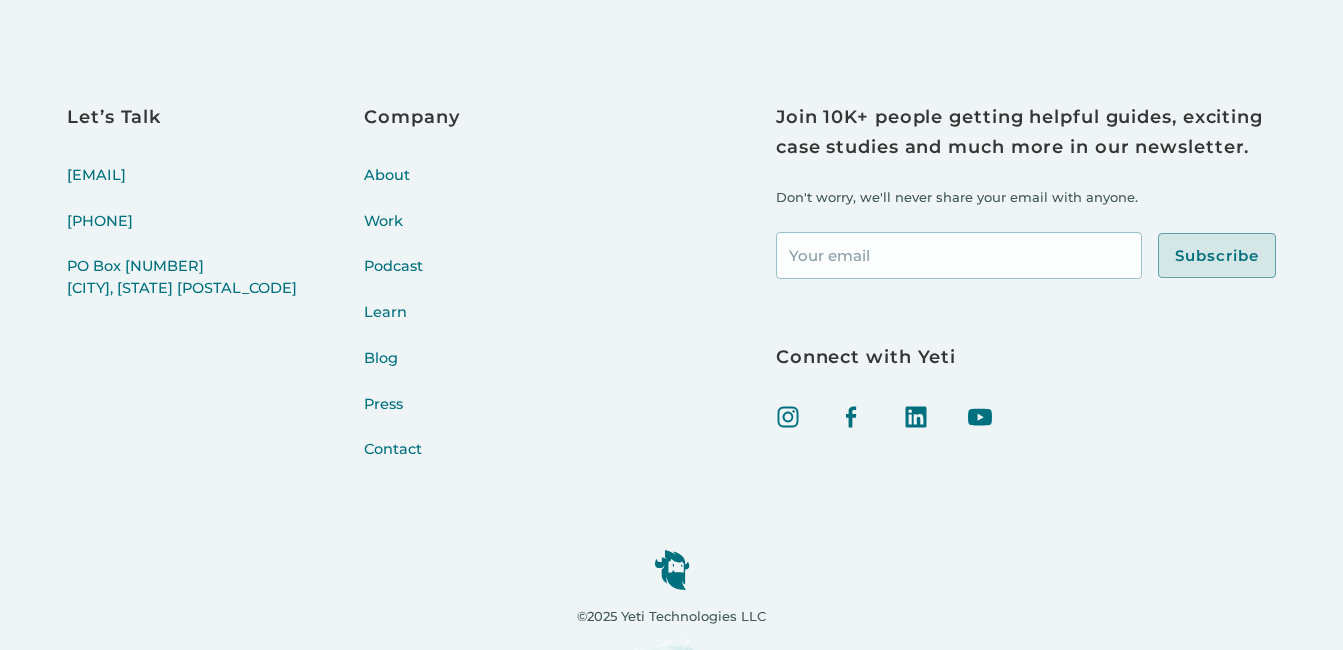 scroll, scrollTop: 7694, scrollLeft: 0, axis: vertical 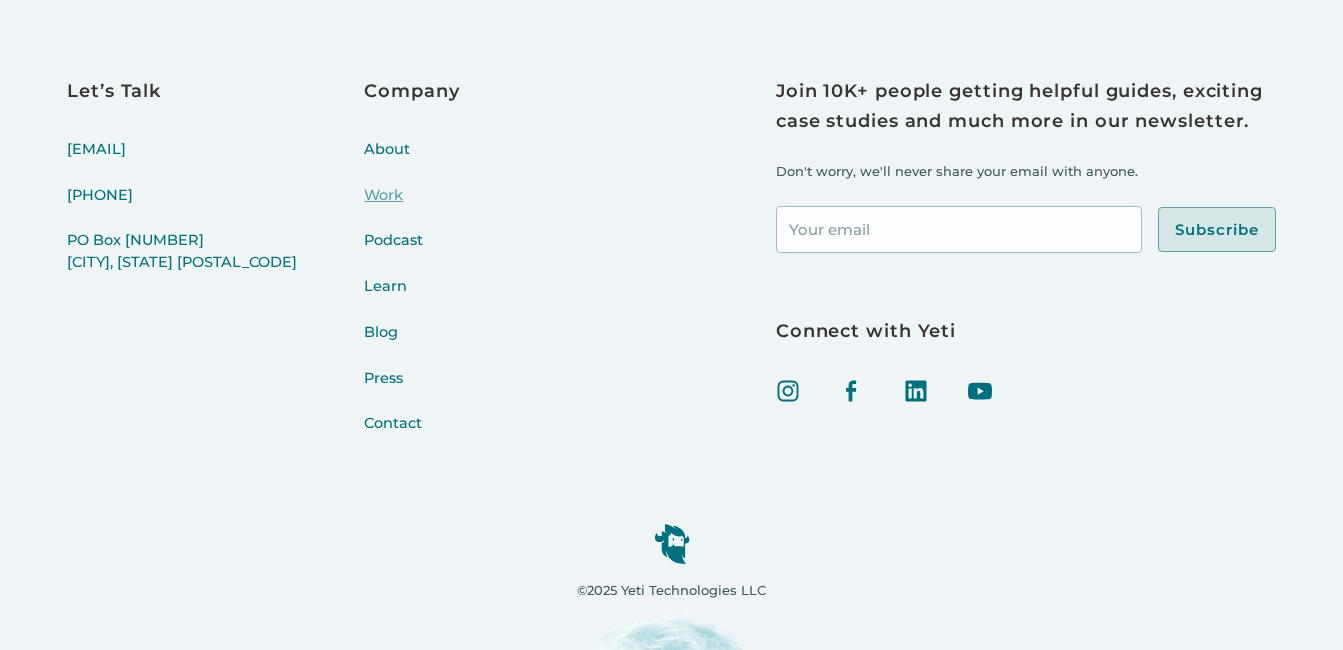 click on "Work" at bounding box center (411, 208) 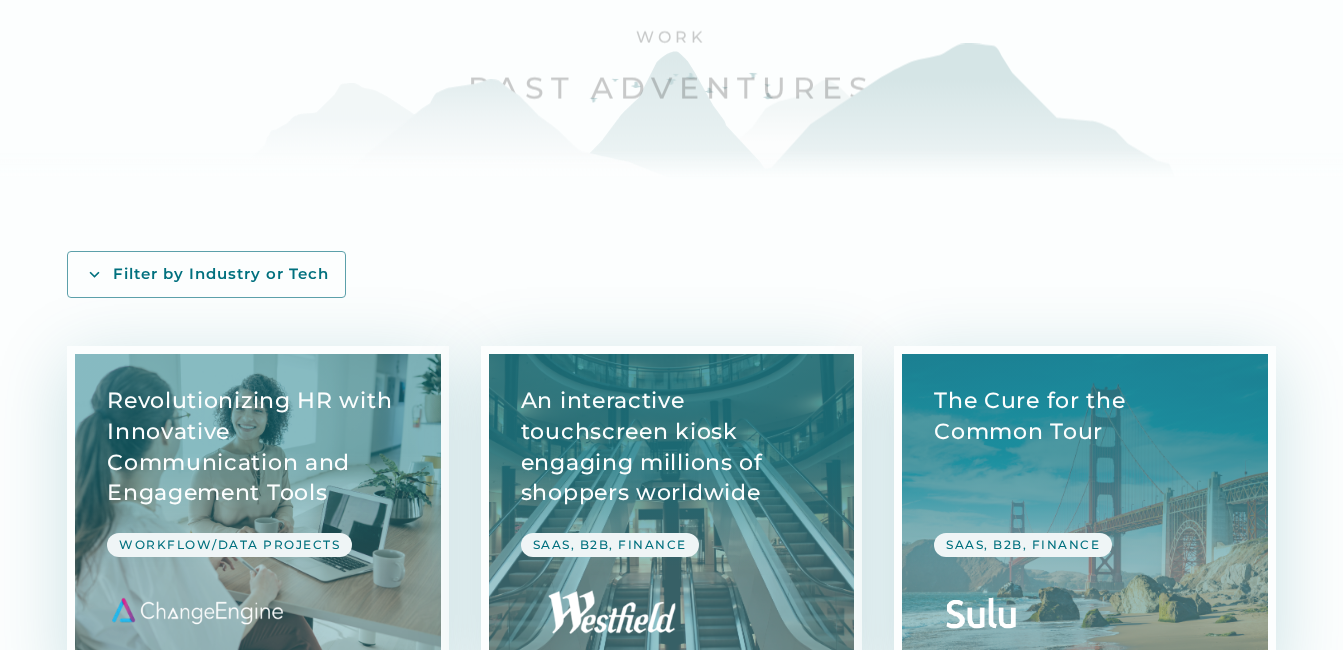 scroll, scrollTop: 200, scrollLeft: 0, axis: vertical 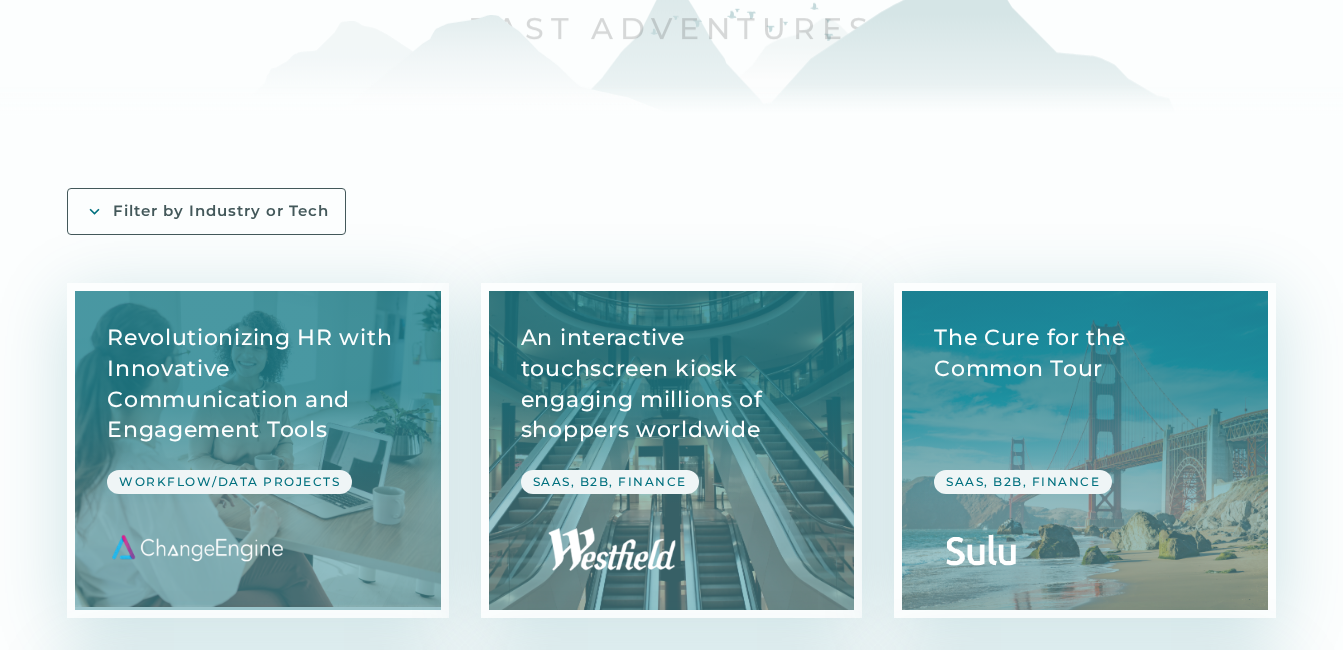 click on "Filter by Industry or Tech" at bounding box center [221, 211] 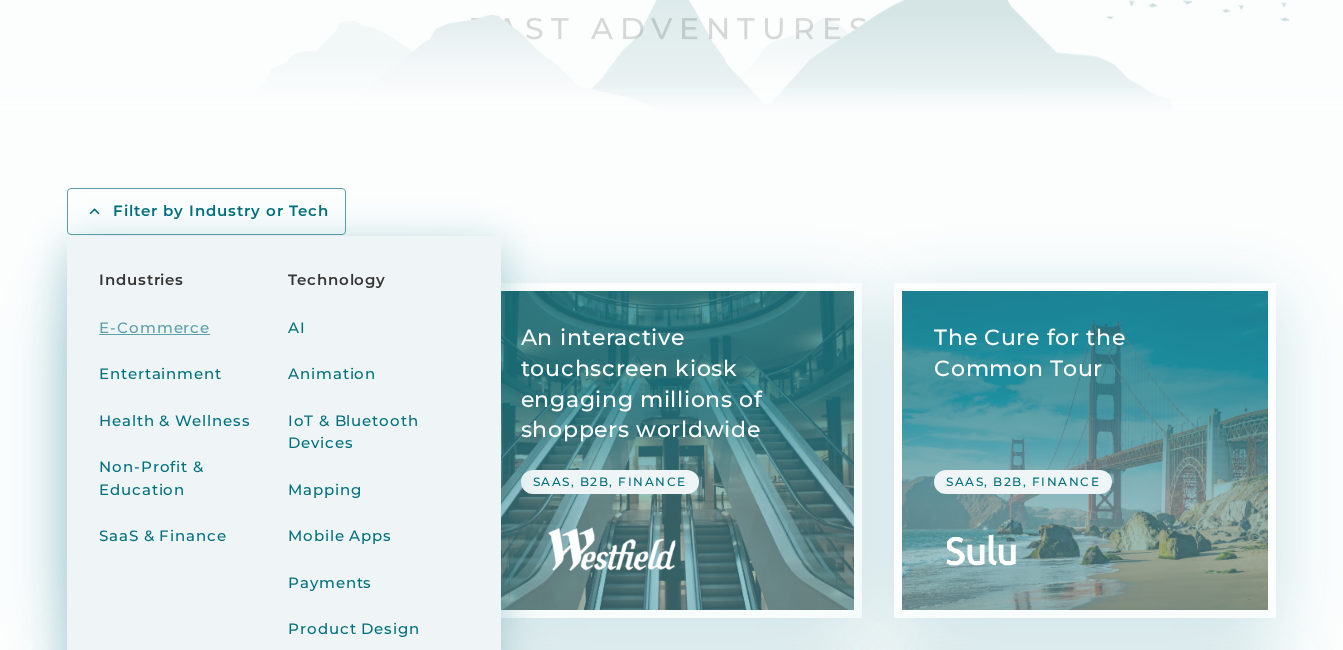 click on "E-Commerce" at bounding box center (154, 328) 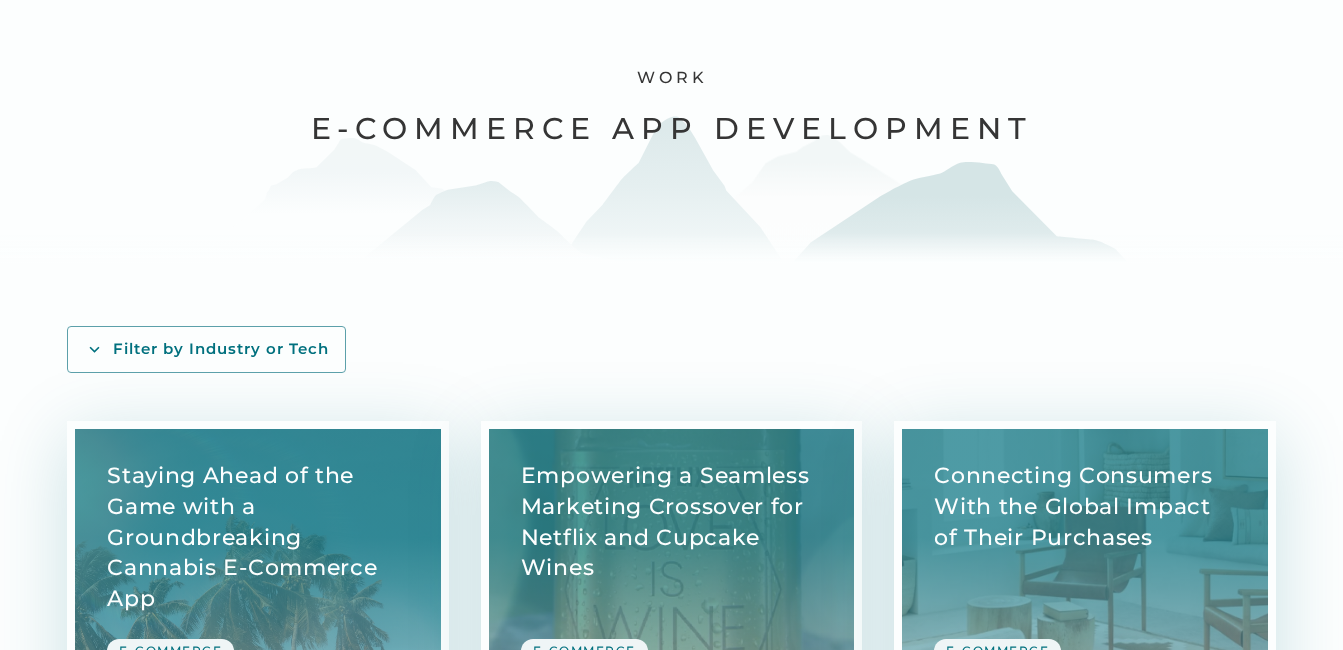 scroll, scrollTop: 0, scrollLeft: 0, axis: both 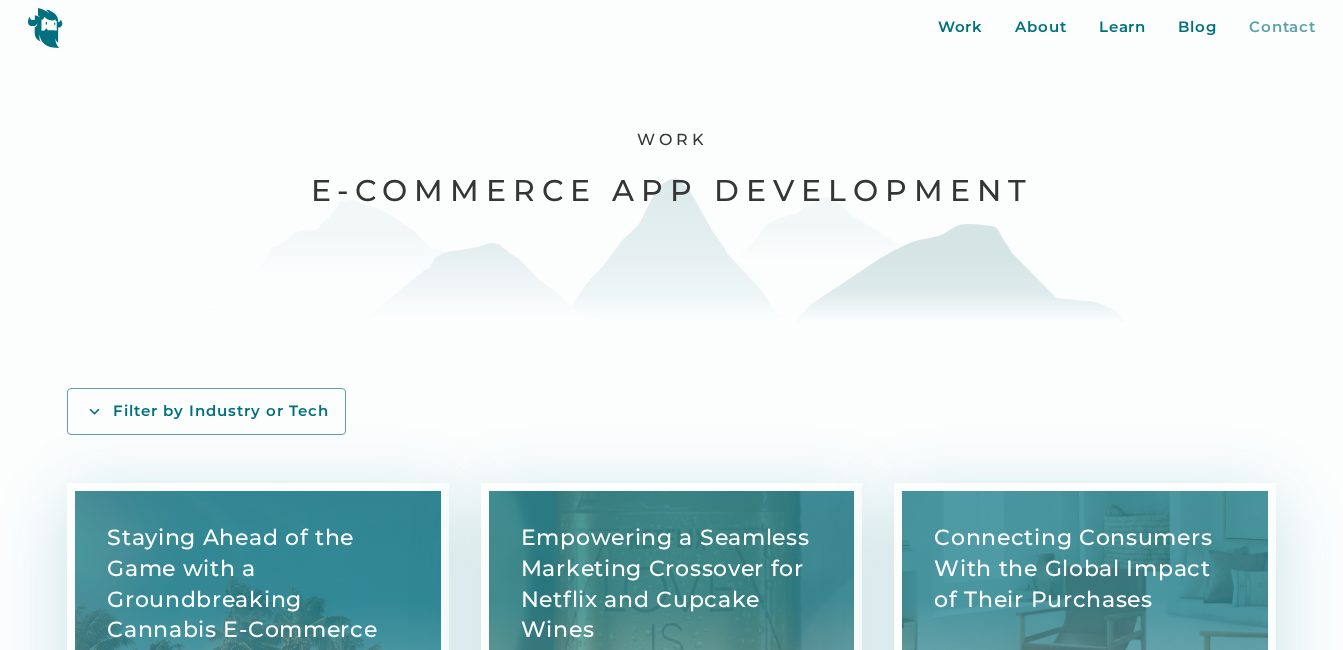 click on "Contact" at bounding box center [1282, 27] 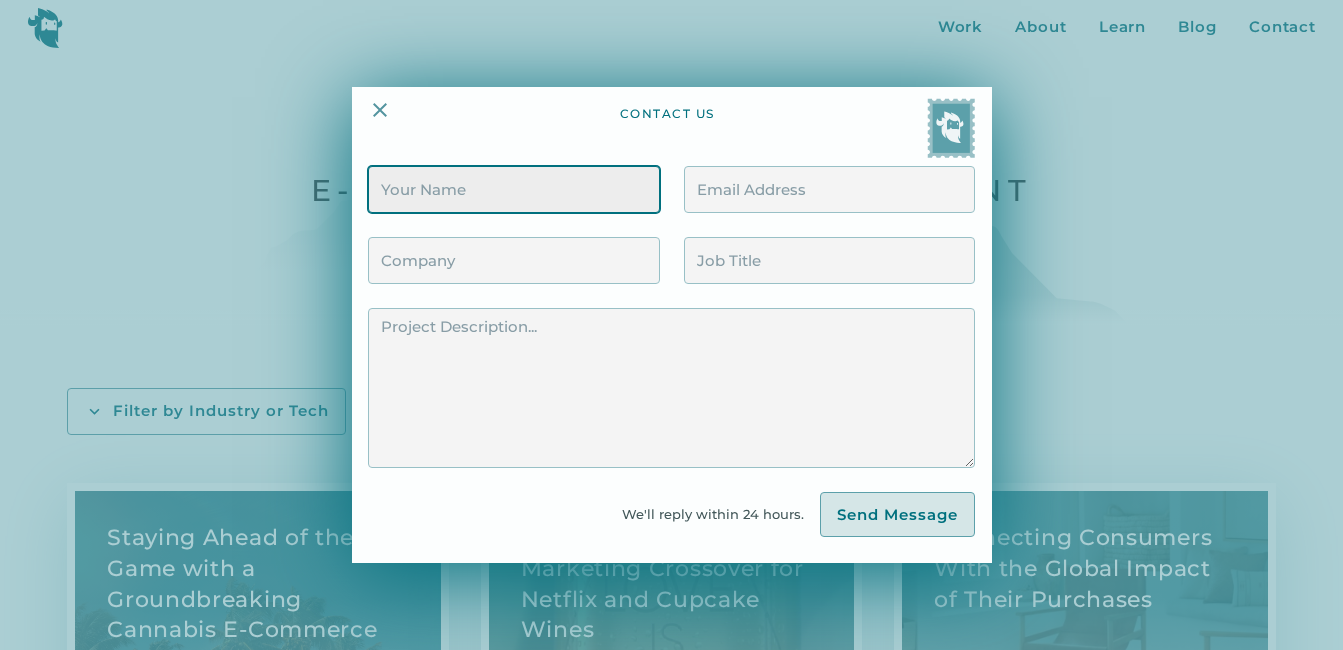 click at bounding box center (513, 189) 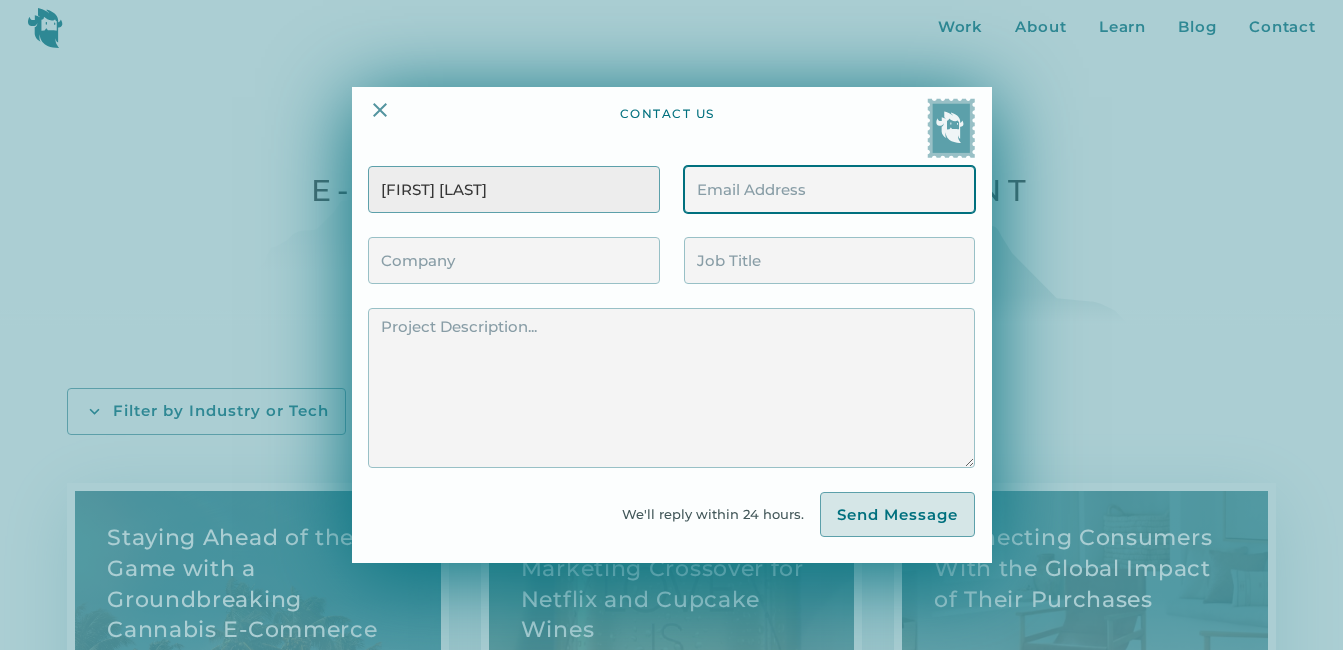 type on "[FIRST]@[EXAMPLE].com" 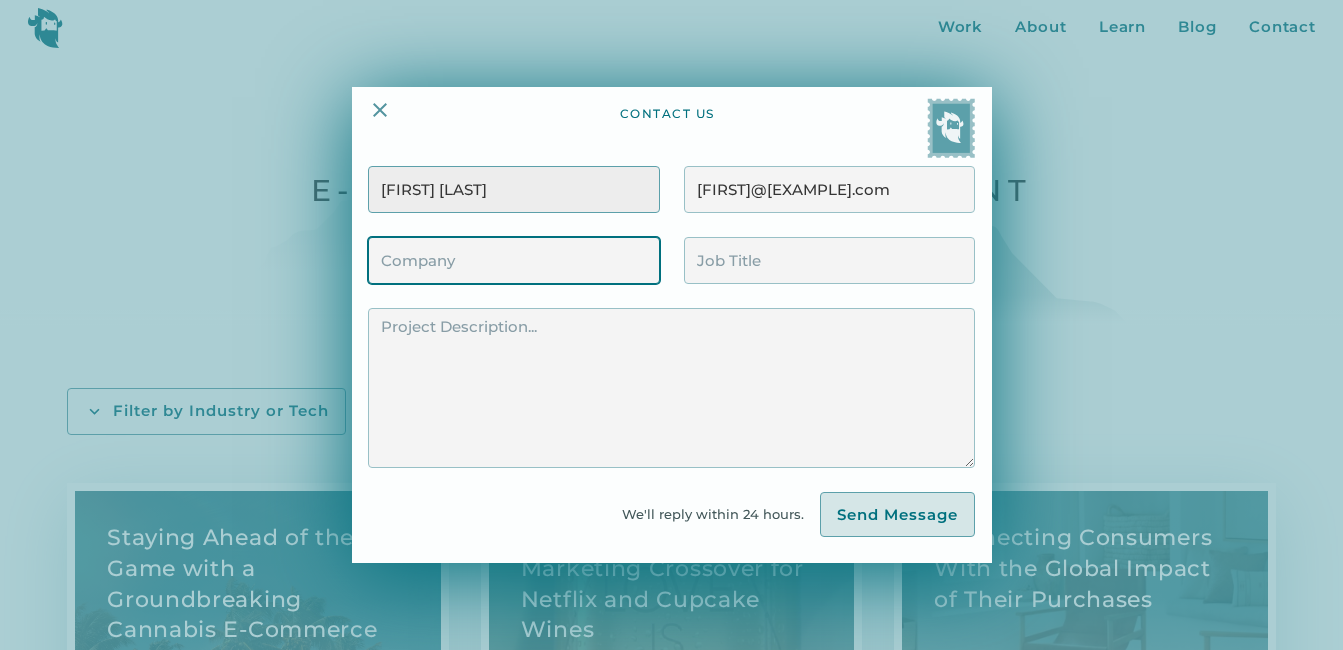 type on "Softcoding Solutions" 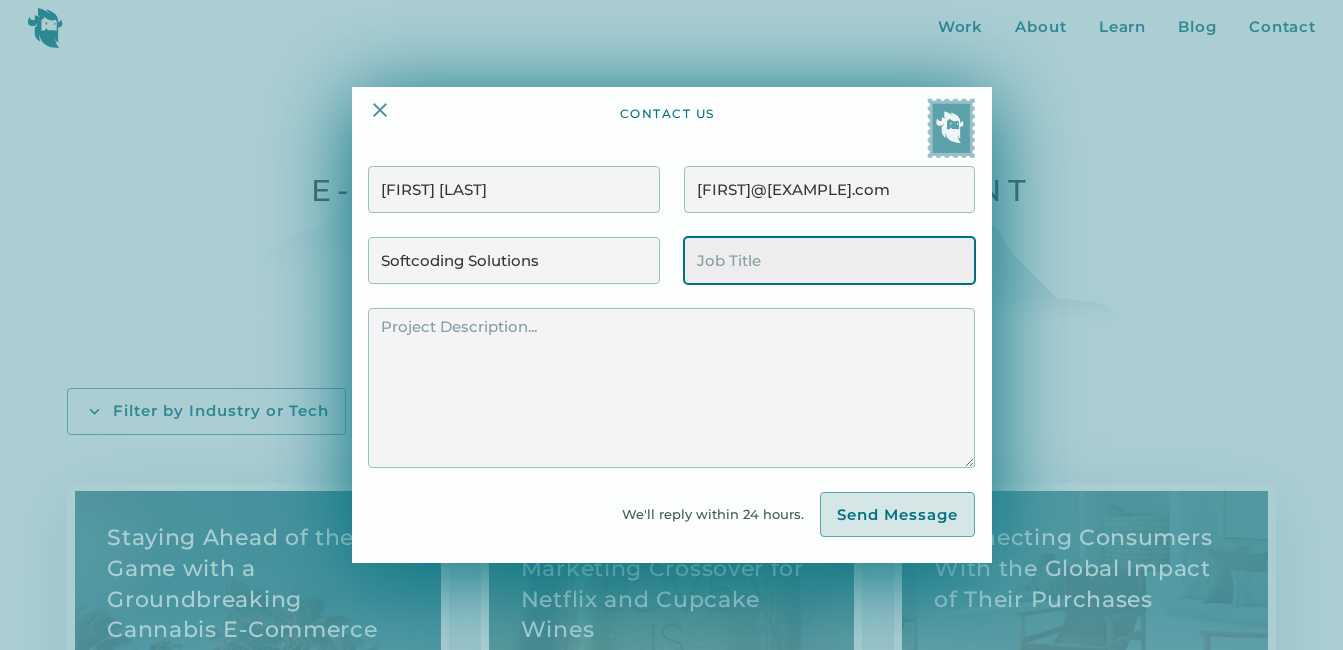 click at bounding box center (829, 260) 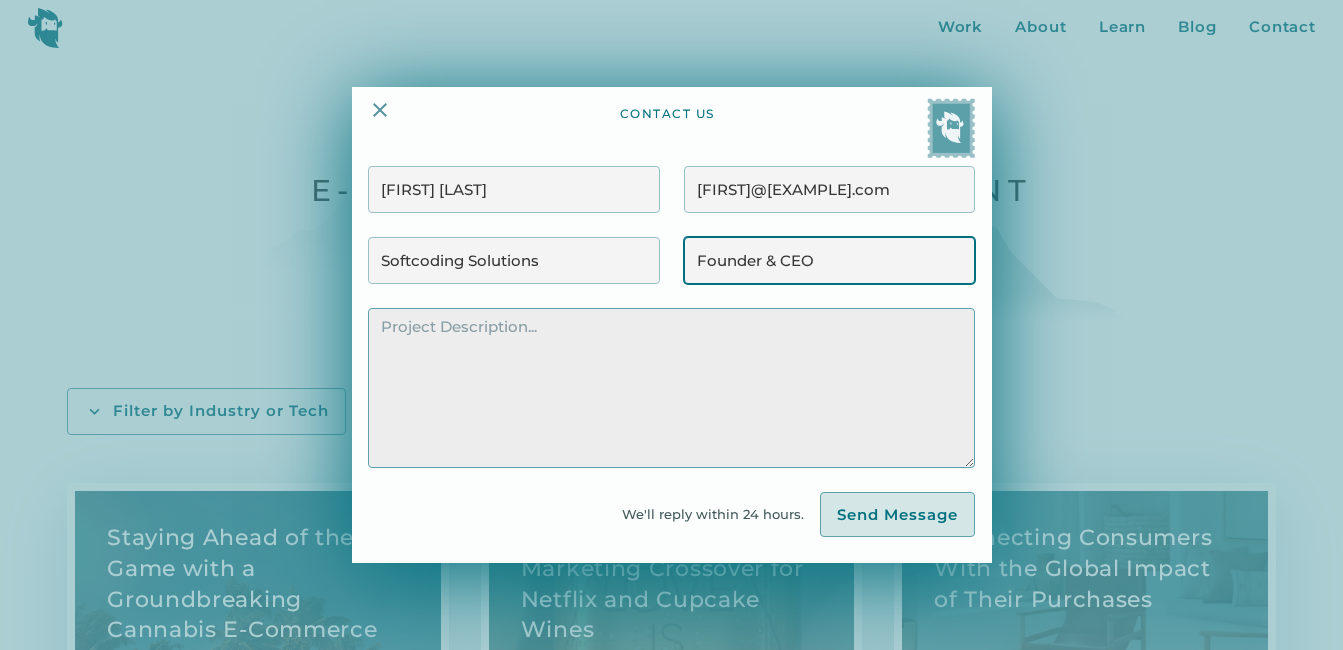 type on "Founder & CEO" 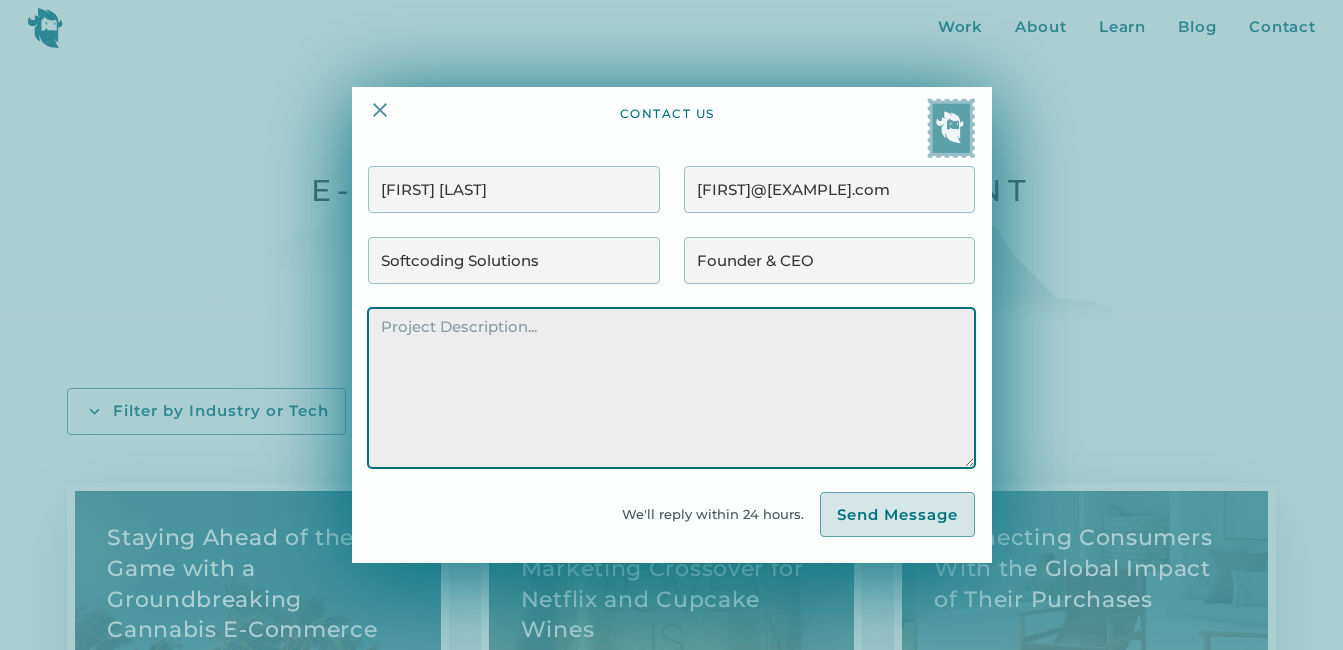 click at bounding box center (671, 388) 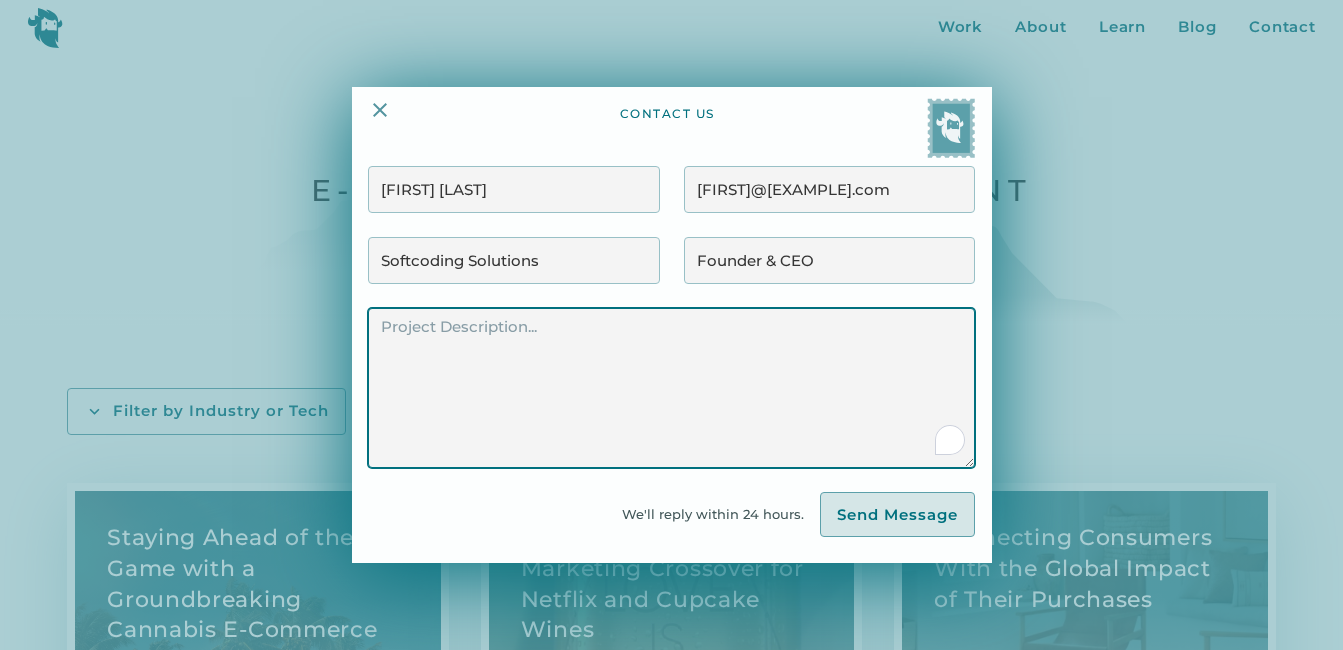 paste on "Yeti.co" 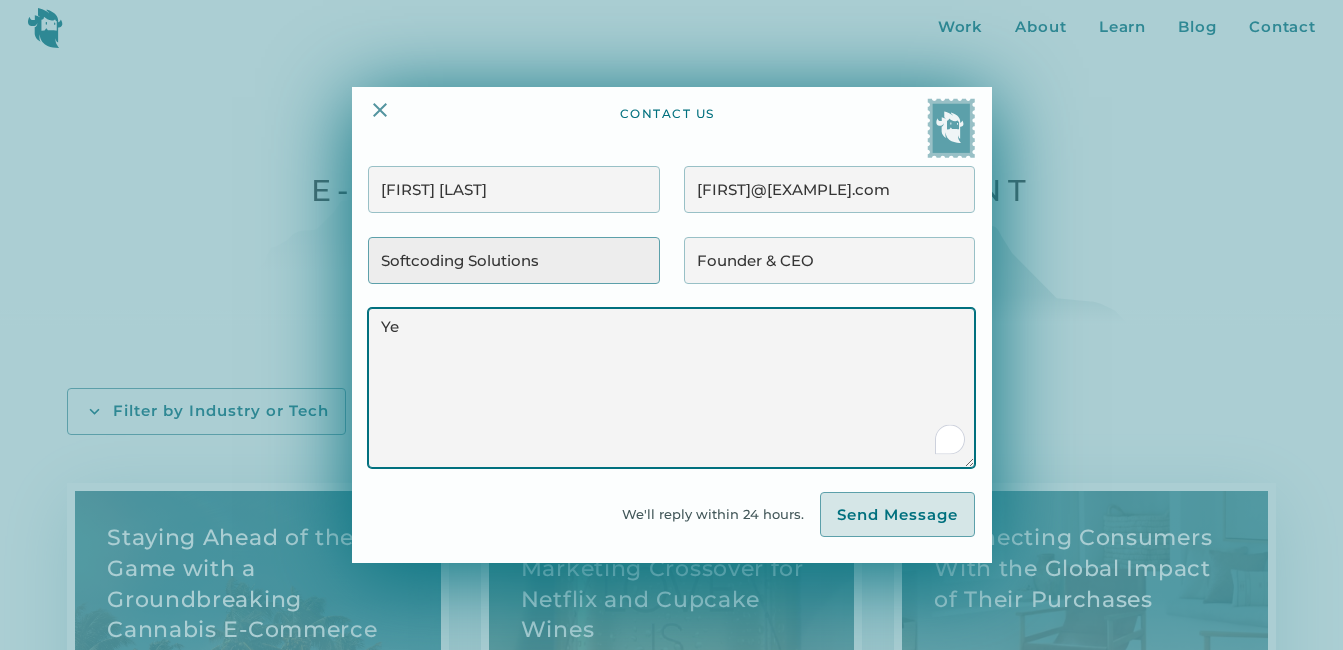 type on "Y" 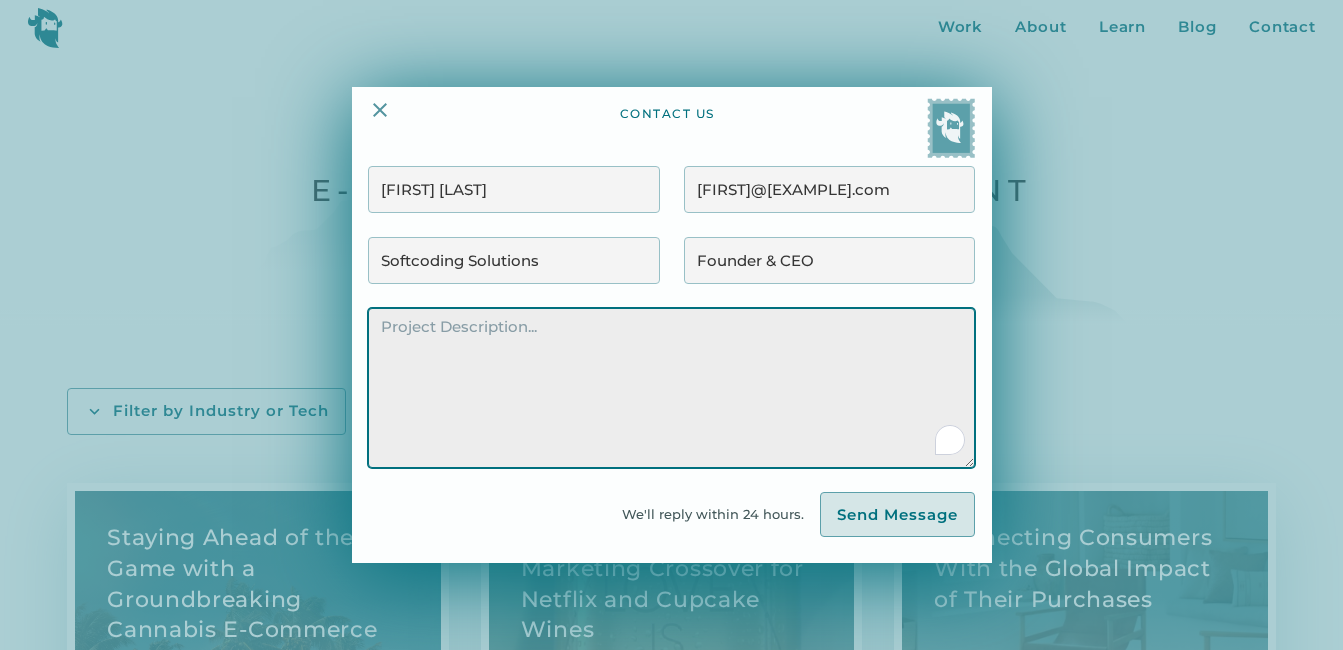 paste on "Helping Founders and CTOs build and scale Ruby on Rails apps — with a globally experienced team that delivers clean, production-ready code.
Hi,
I am [NAME] [LAST], Founder & CEO of a Ruby on Rails development team that helps businesses like yours build and scale fast. We specialize in MVPs, backend architecture, Hotwire-based features, and tackling tech debt — all with clean, maintainable code.
If you are looking to move faster or need a reliable team to support your roadmap, I would love to chat.
🔗Here’s a bit more about us: Ruby on Rails Development | Website
Would a quick 15-minute intro call make sense?
Best Regards,
[NAME] [LAST]" 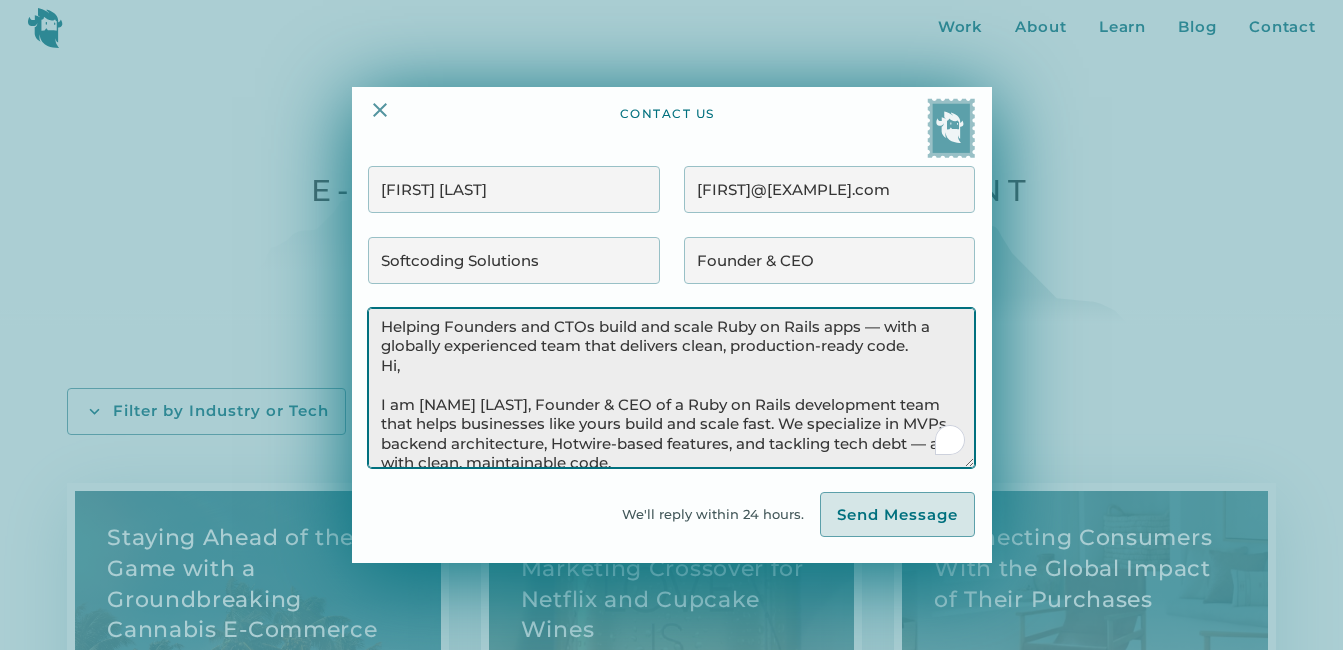 scroll, scrollTop: 279, scrollLeft: 0, axis: vertical 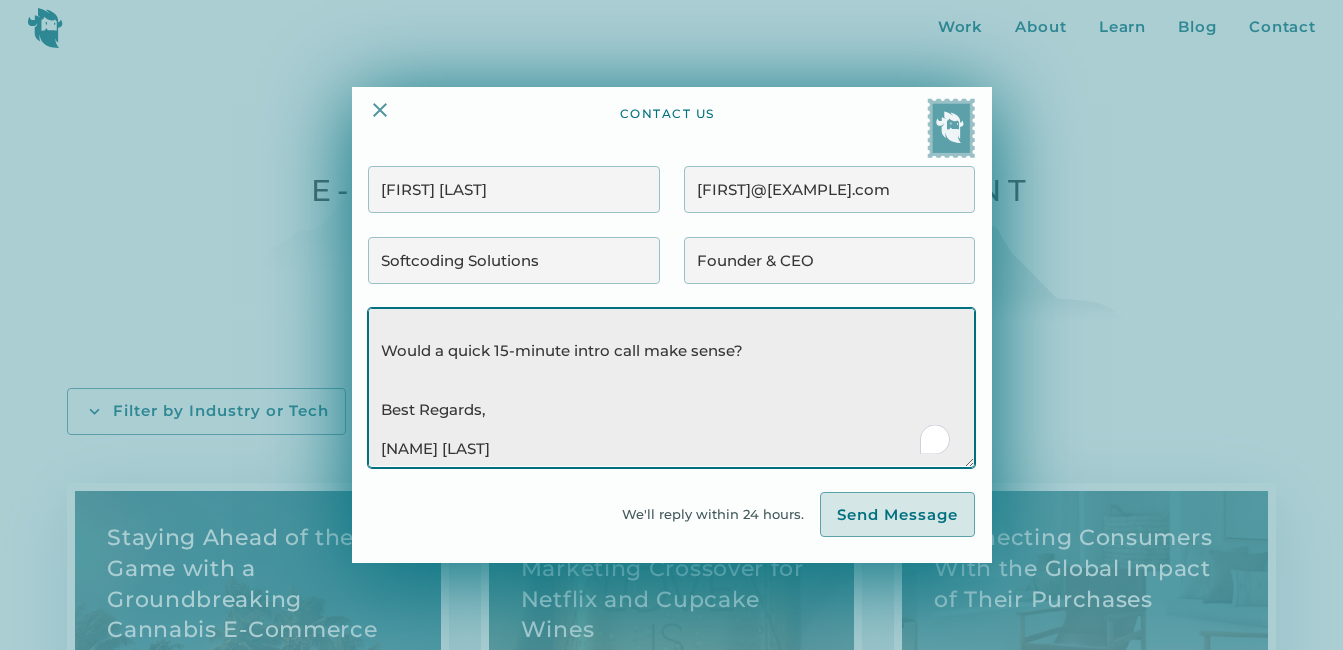 click on "Helping Founders and CTOs build and scale Ruby on Rails apps — with a globally experienced team that delivers clean, production-ready code.
Hi,
I am [NAME] [LAST], Founder & CEO of a Ruby on Rails development team that helps businesses like yours build and scale fast. We specialize in MVPs, backend architecture, Hotwire-based features, and tackling tech debt — all with clean, maintainable code.
If you are looking to move faster or need a reliable team to support your roadmap, I would love to chat.
🔗Here’s a bit more about us: Ruby on Rails Development | Website
Would a quick 15-minute intro call make sense?
Best Regards,
[NAME] [LAST]" at bounding box center [671, 388] 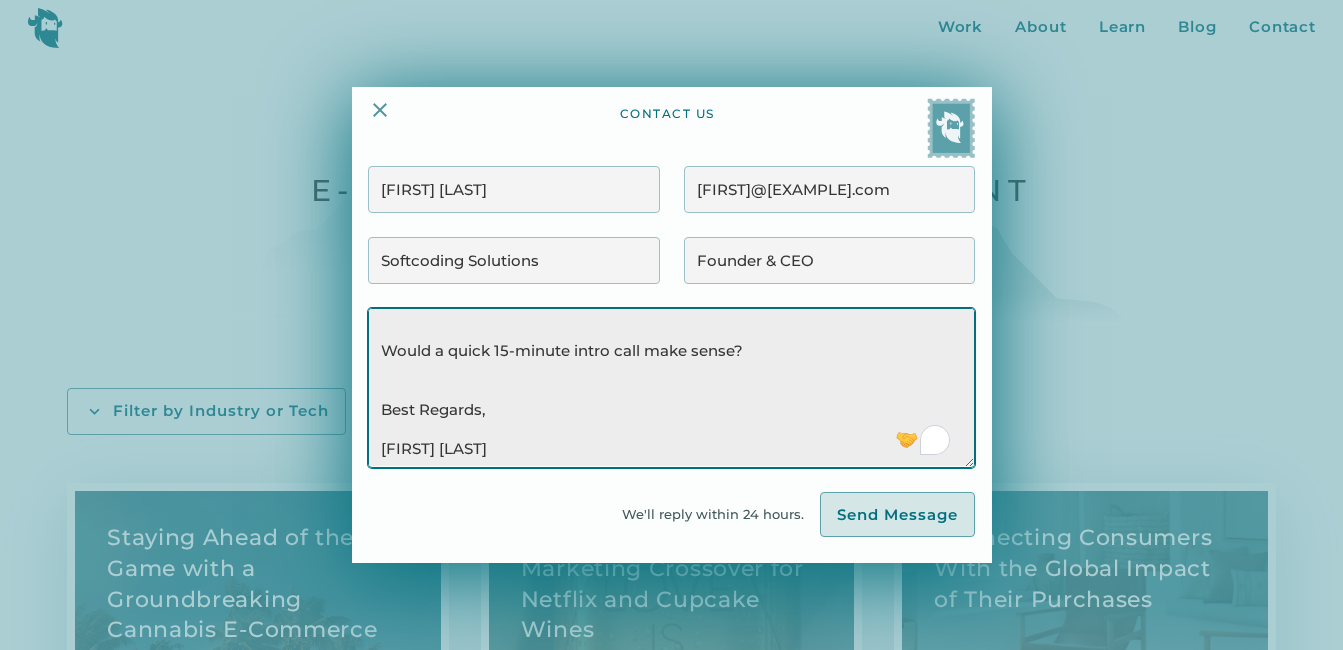 scroll, scrollTop: 268, scrollLeft: 0, axis: vertical 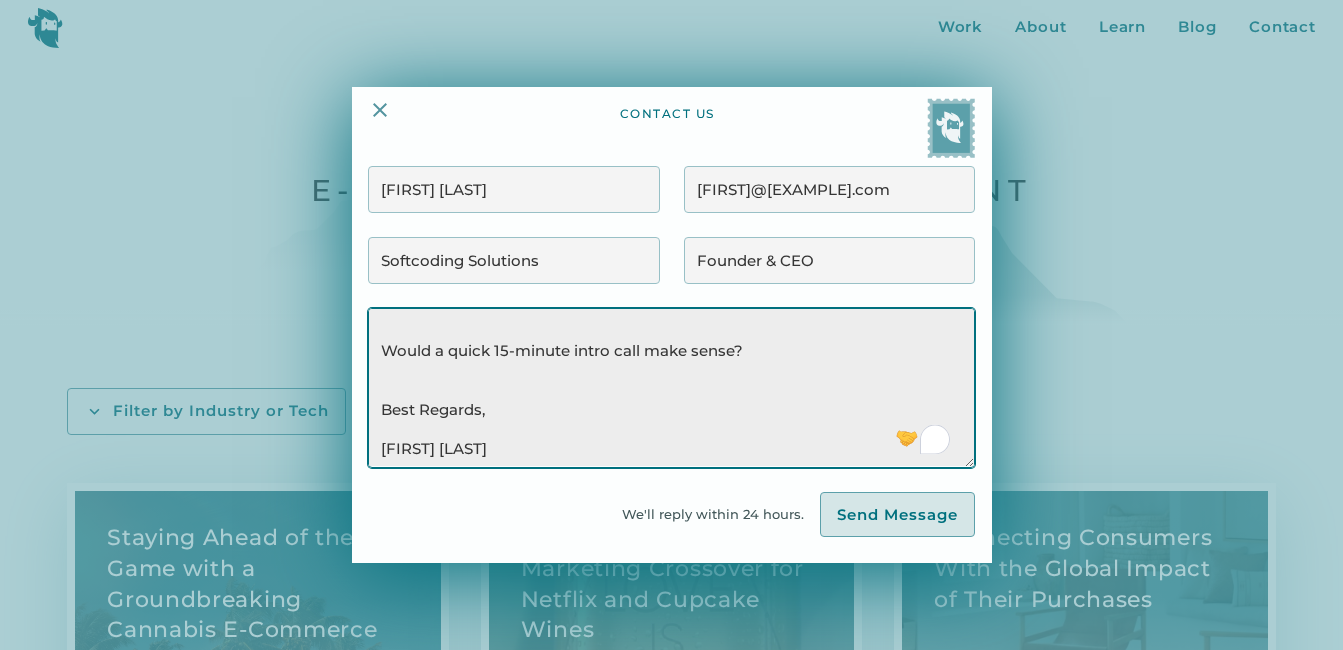 click on "Helping Founders and CTOs build and scale Ruby on Rails apps — with a globally experienced team that delivers clean, production-ready code.
Hi,
I am [FIRST] [LAST], Founder & CEO of a Ruby on Rails development team that helps businesses like yours build and scale fast. We specialize in MVPs, backend architecture, Hotwire-based features, and tackling tech debt — all with clean, maintainable code.
If you are looking to move faster or need a reliable team to support your roadmap, I would love to chat.
🔗Here’s a bit more about us: Ruby on Rails Development | Website
Would a quick 15-minute intro call make sense?
Best Regards,
[FIRST] [LAST]" at bounding box center (671, 388) 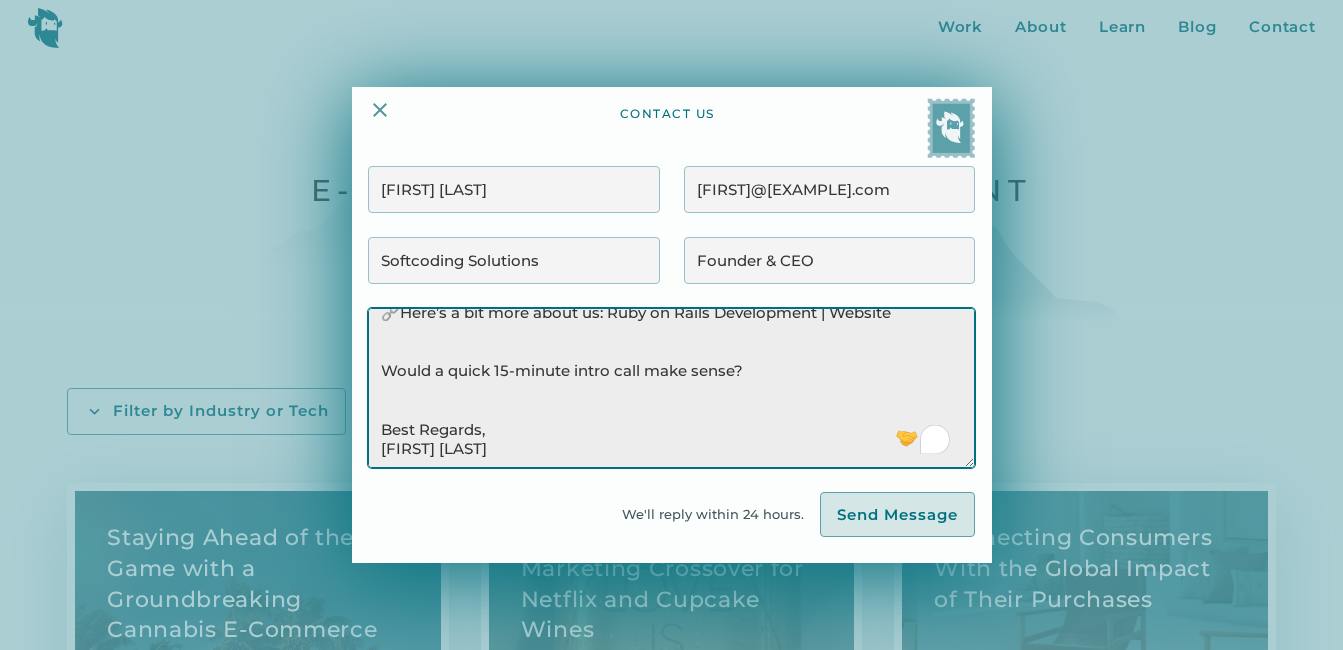 scroll, scrollTop: 248, scrollLeft: 0, axis: vertical 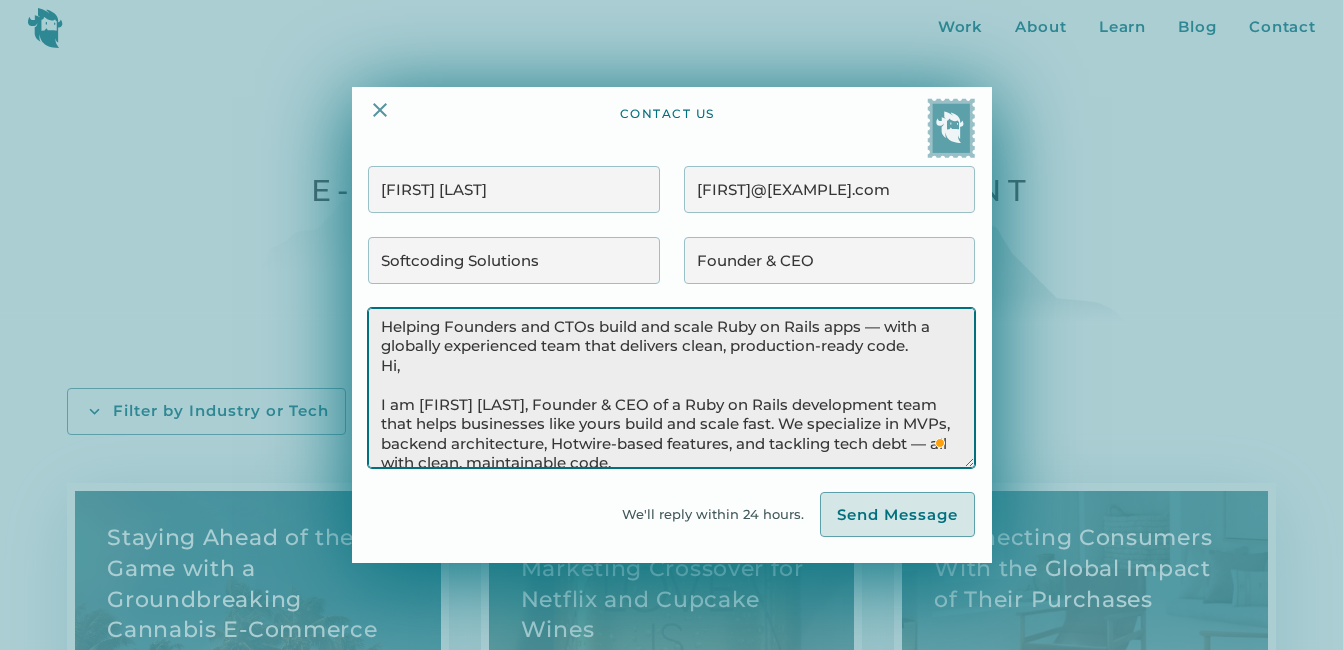 drag, startPoint x: 389, startPoint y: 328, endPoint x: 930, endPoint y: 347, distance: 541.33356 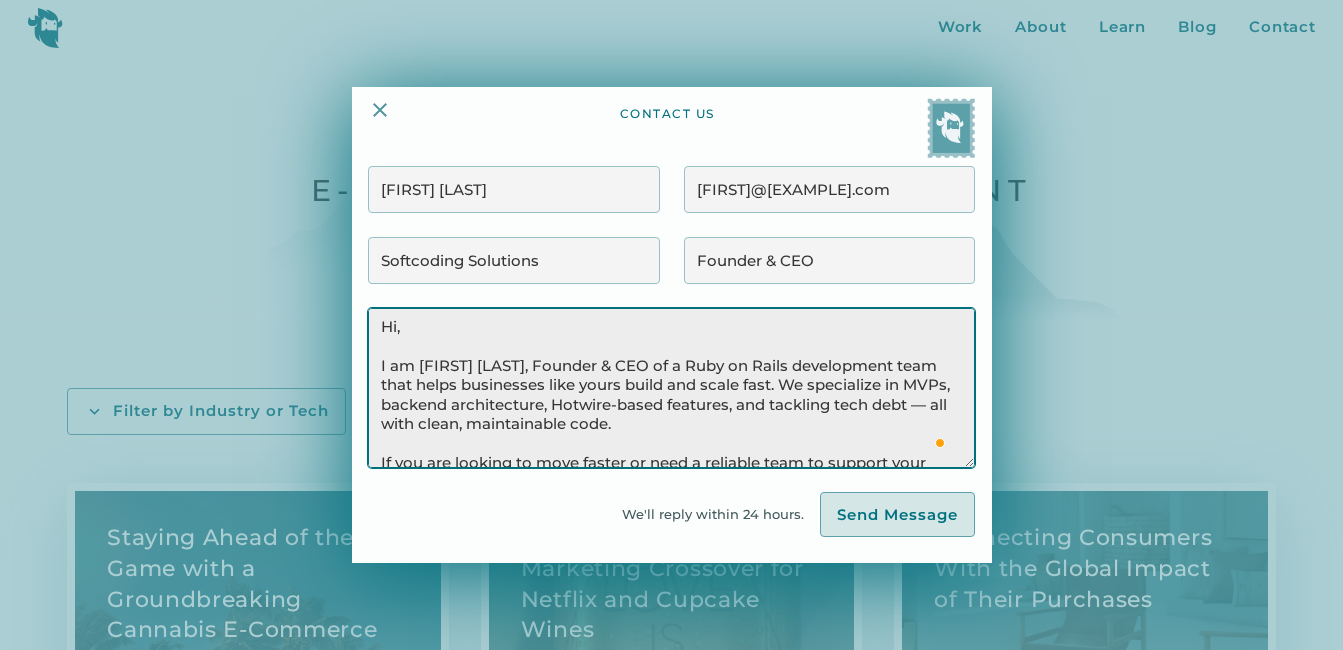 scroll, scrollTop: 100, scrollLeft: 0, axis: vertical 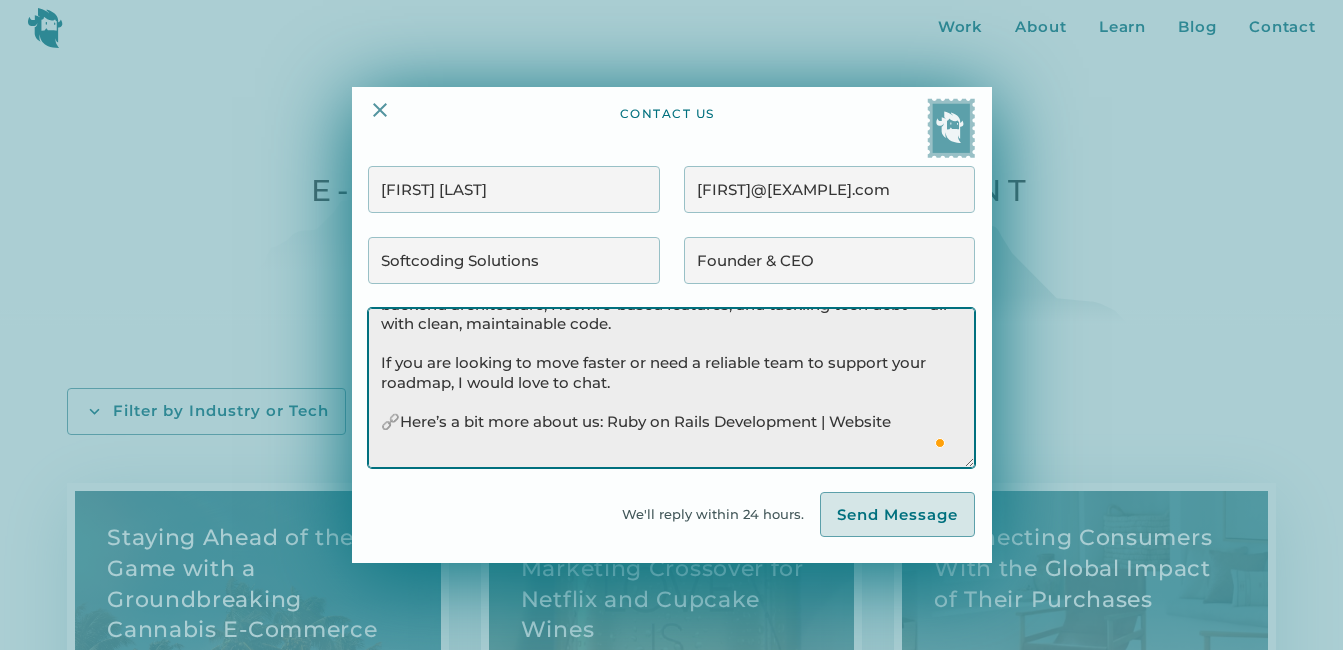 drag, startPoint x: 674, startPoint y: 418, endPoint x: 835, endPoint y: 428, distance: 161.31026 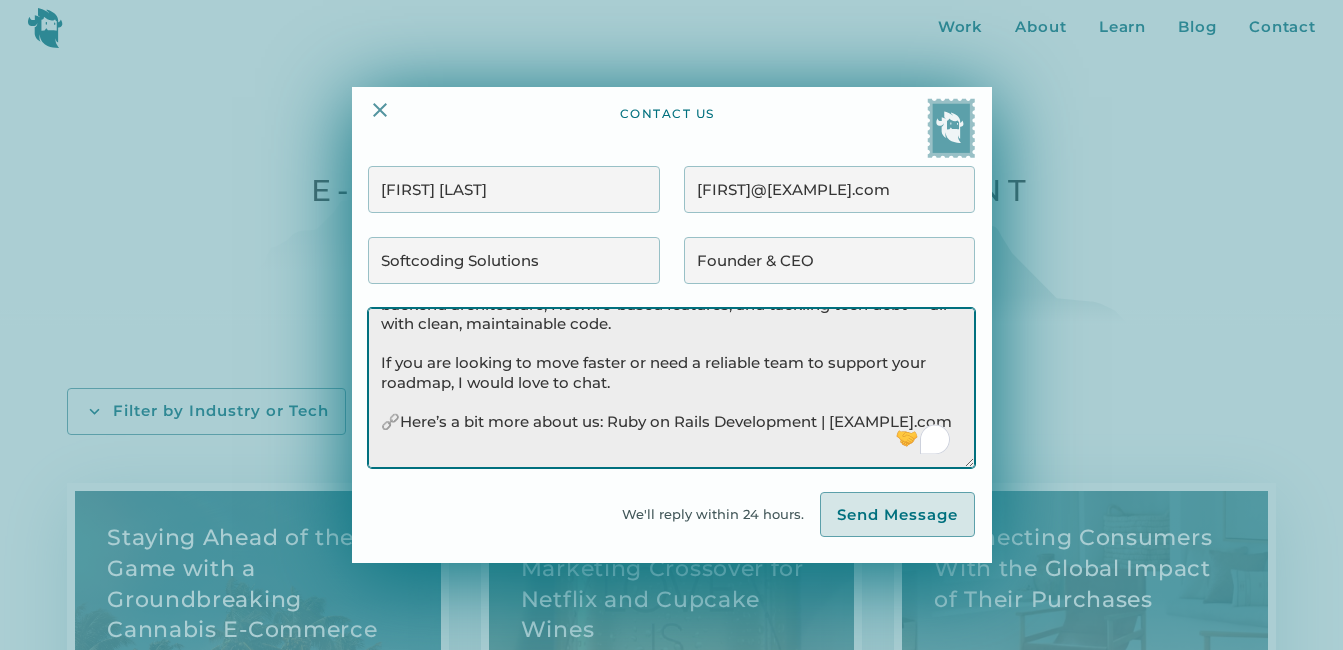 click on "Hi,
I am [FIRST] [LAST], Founder & CEO of a Ruby on Rails development team that helps businesses like yours build and scale fast. We specialize in MVPs, backend architecture, Hotwire-based features, and tackling tech debt — all with clean, maintainable code.
If you are looking to move faster or need a reliable team to support your roadmap, I would love to chat.
🔗Here’s a bit more about us: Ruby on Rails Development | [EXAMPLE].com
Would a quick 15-minute intro call make sense?
Best Regards,
[FIRST] [LAST]
Founder & cEO
Softcoding Solutions" at bounding box center [671, 388] 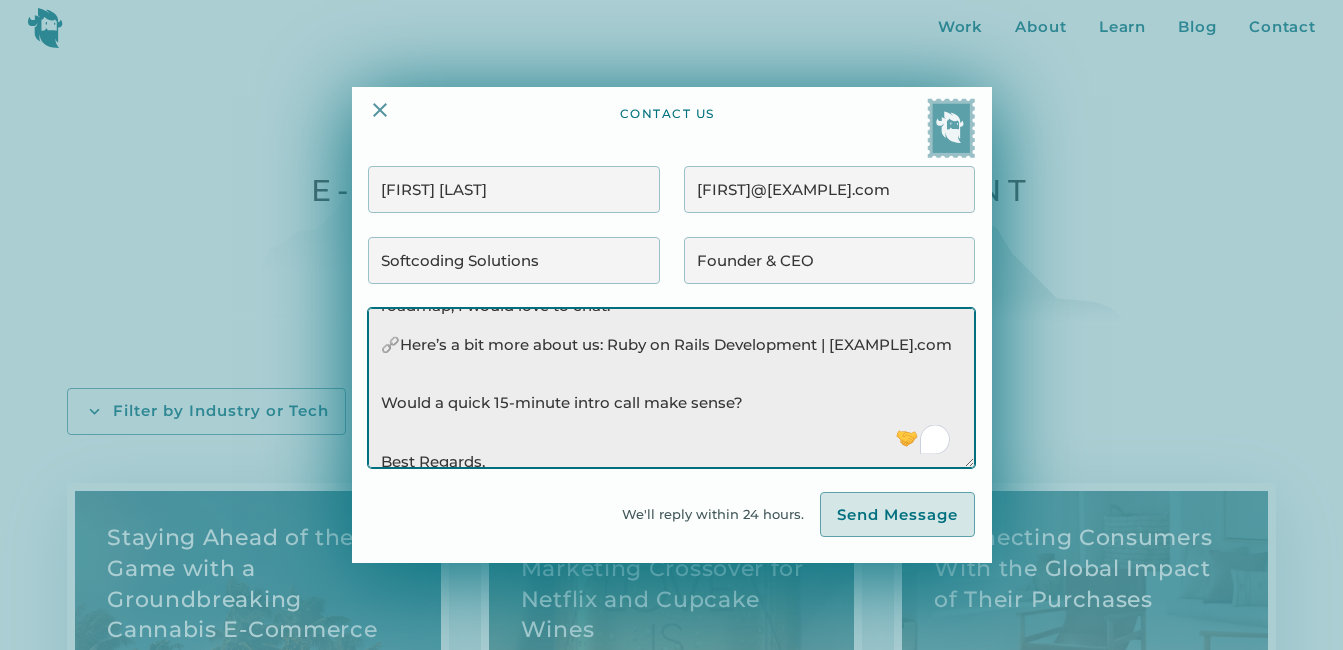 scroll 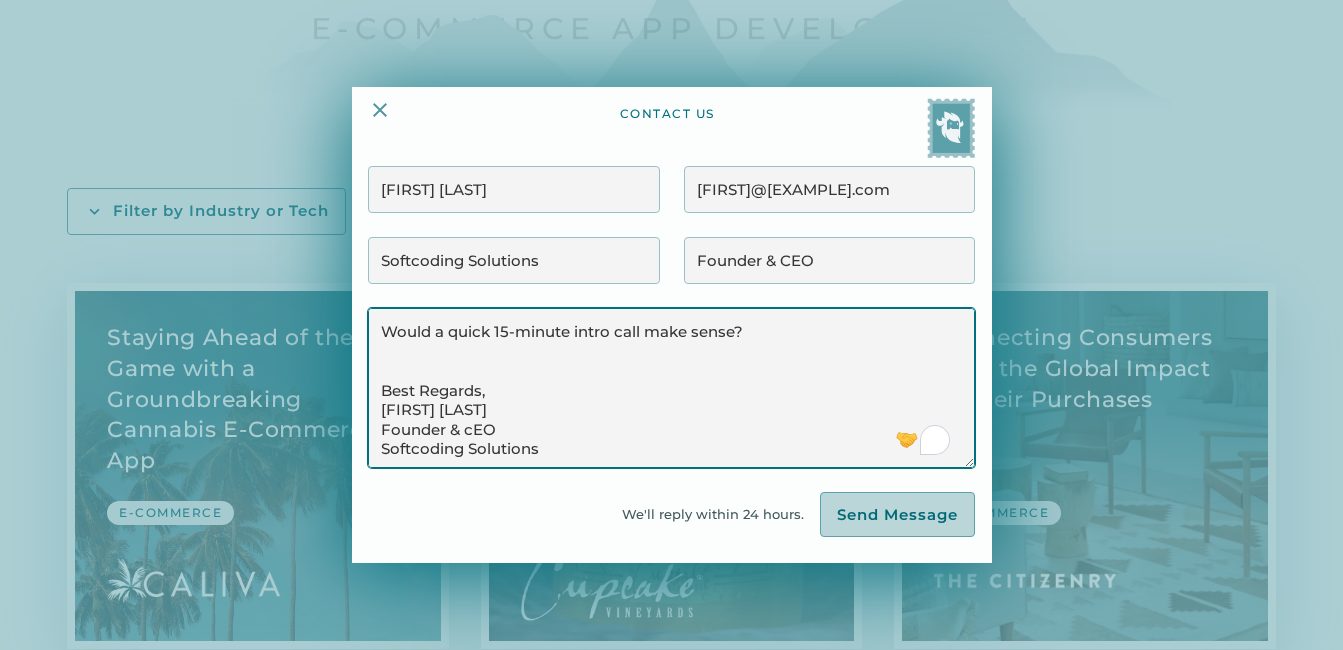 type on "Hi,
I am [FIRST] [LAST], Founder & CEO of a Ruby on Rails development team that helps businesses like yours build and scale fast. We specialize in MVPs, backend architecture, Hotwire-based features, and tackling tech debt — all with clean, maintainable code.
If you are looking to move faster or need a reliable team to support your roadmap, I would love to chat.
🔗Here’s a bit more about us: Ruby on Rails Development | [EXAMPLE].com
Would a quick 15-minute intro call make sense?
Best Regards,
[FIRST] [LAST]
Founder & cEO
Softcoding Solutions" 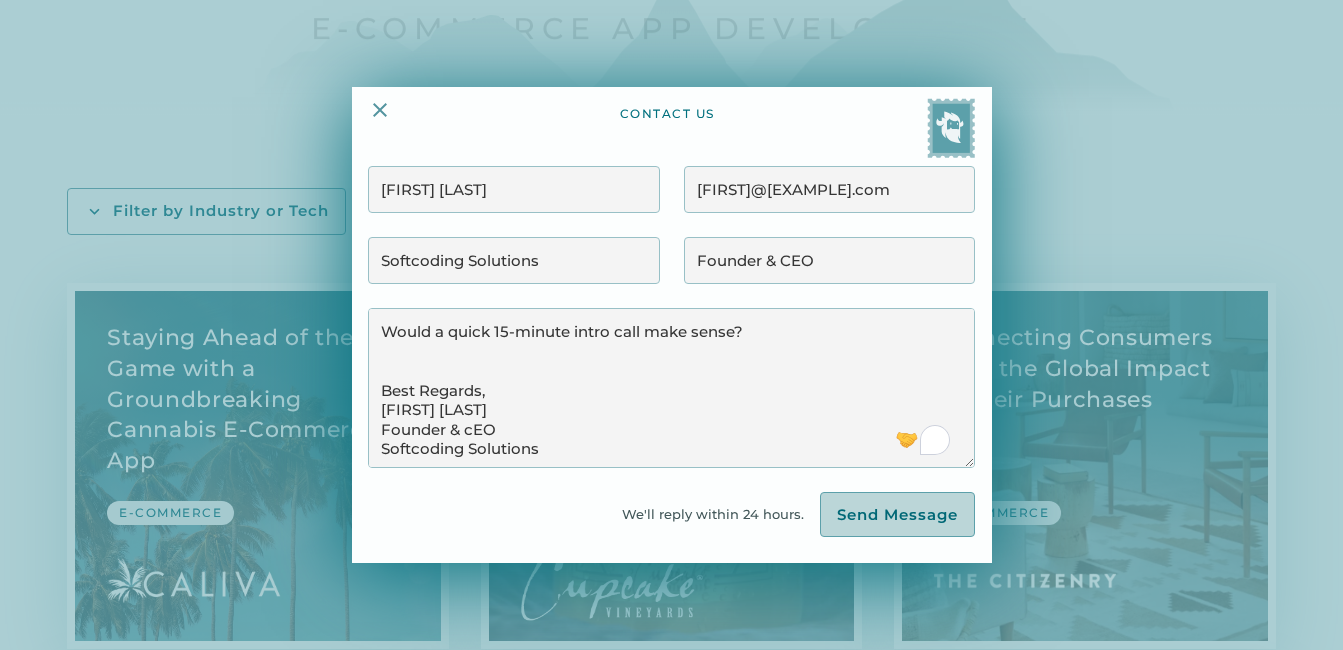 drag, startPoint x: 878, startPoint y: 520, endPoint x: 847, endPoint y: 527, distance: 31.780497 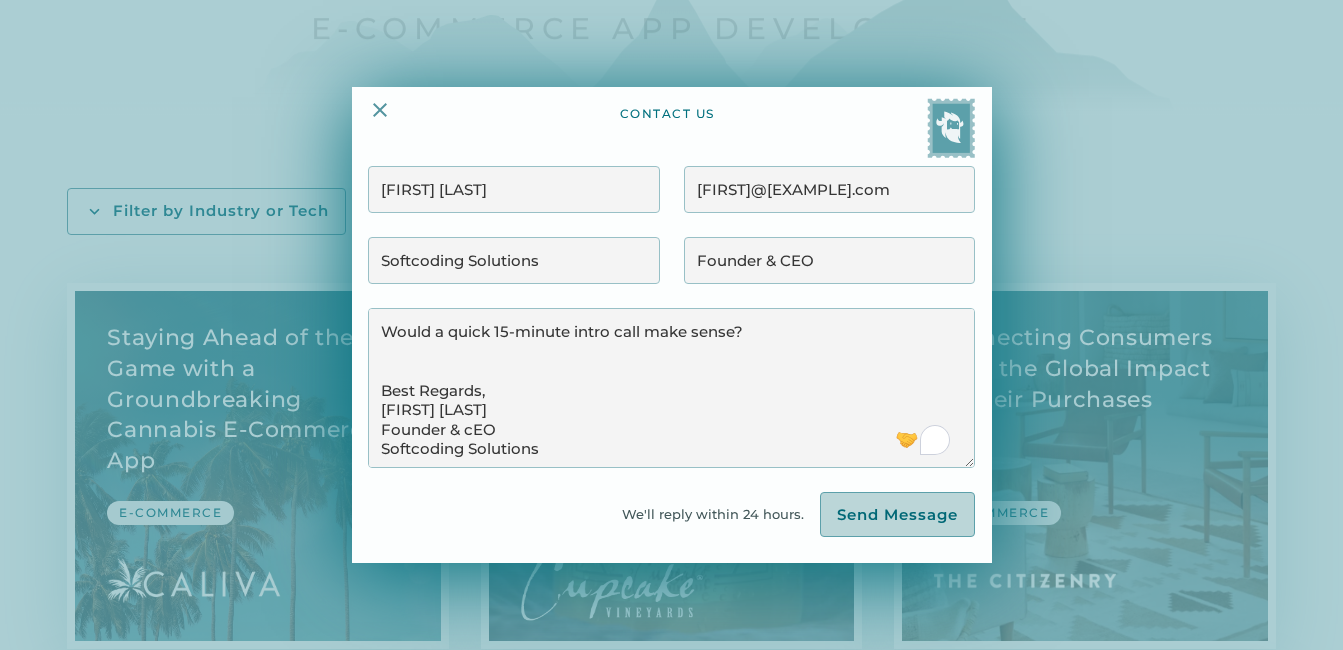 click on "contact us [NAME] [LAST] [EMAIL] Softcoding Solutions Founder & CEO Hi,
I am [NAME] [LAST], Founder & CEO of a Ruby on Rails development team that helps businesses like yours build and scale fast. We specialize in MVPs, backend architecture, Hotwire-based features, and tackling tech debt — all with clean, maintainable code.
If you are looking to move faster or need a reliable team to support your roadmap, I would love to chat.
🔗Here’s a bit more about us: Ruby on Rails Development | softcodingsolutions.com
Would a quick 15-minute intro call make sense?
Best Regards,
[NAME] [LAST]
Founder & cEO
Softcoding Solutions We'll reply within 24 hours. Send Message Thank you! Your message has been received! Oops! Something went wrong while submitting the form." at bounding box center (671, 325) 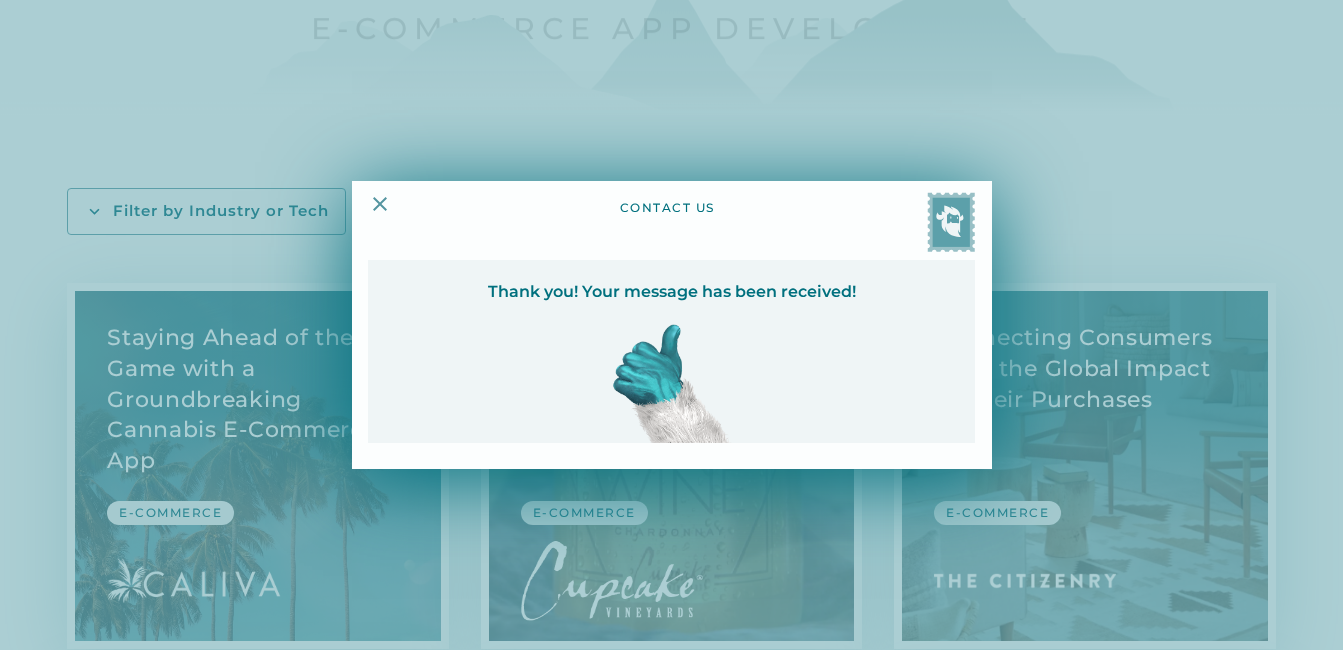 click at bounding box center [951, 222] 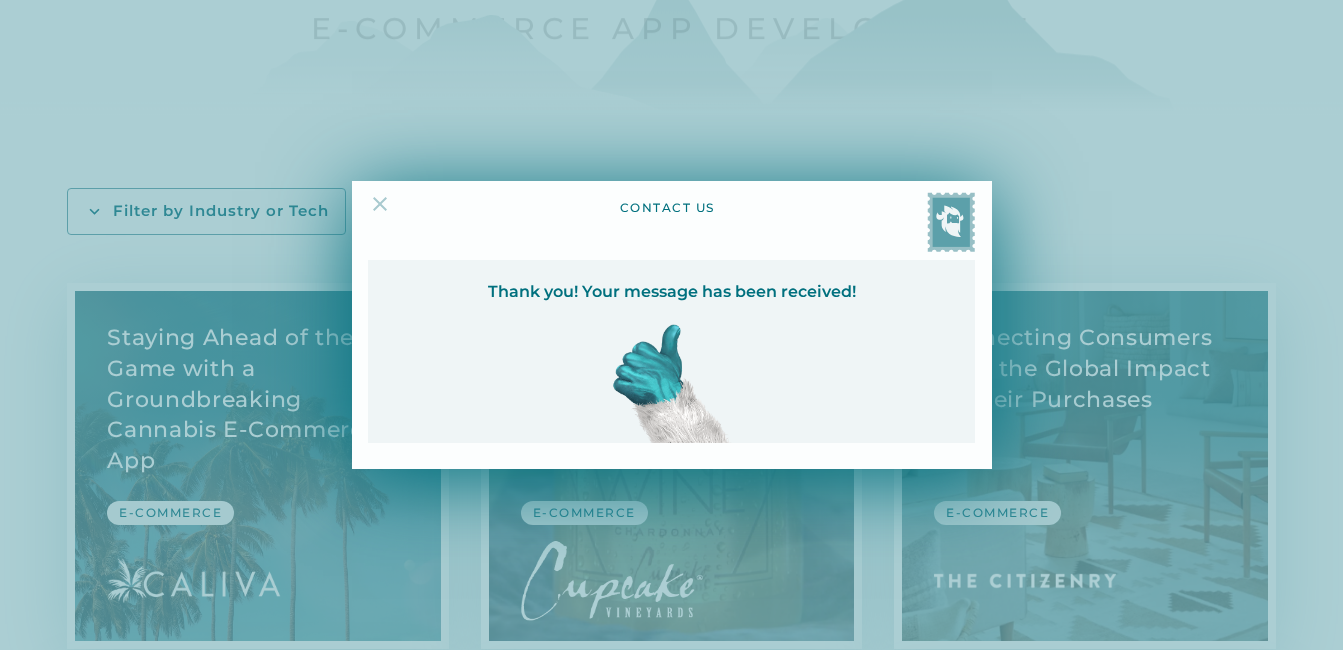 click at bounding box center [380, 204] 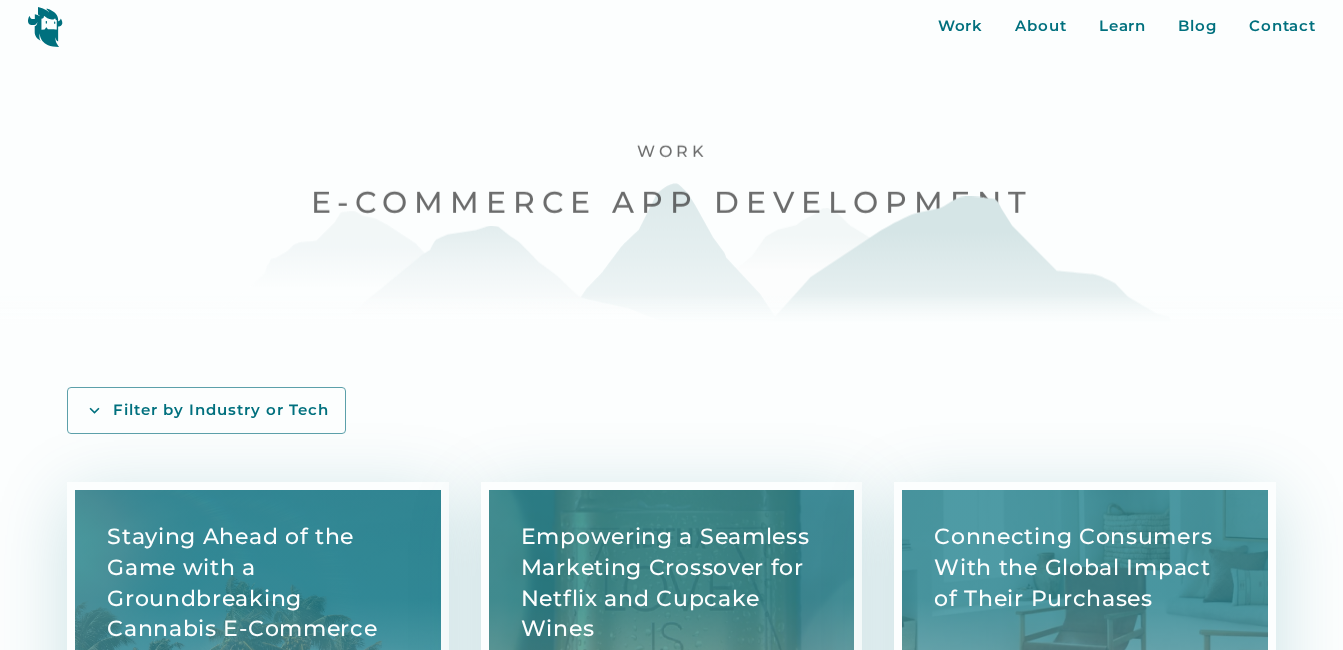 scroll, scrollTop: 0, scrollLeft: 0, axis: both 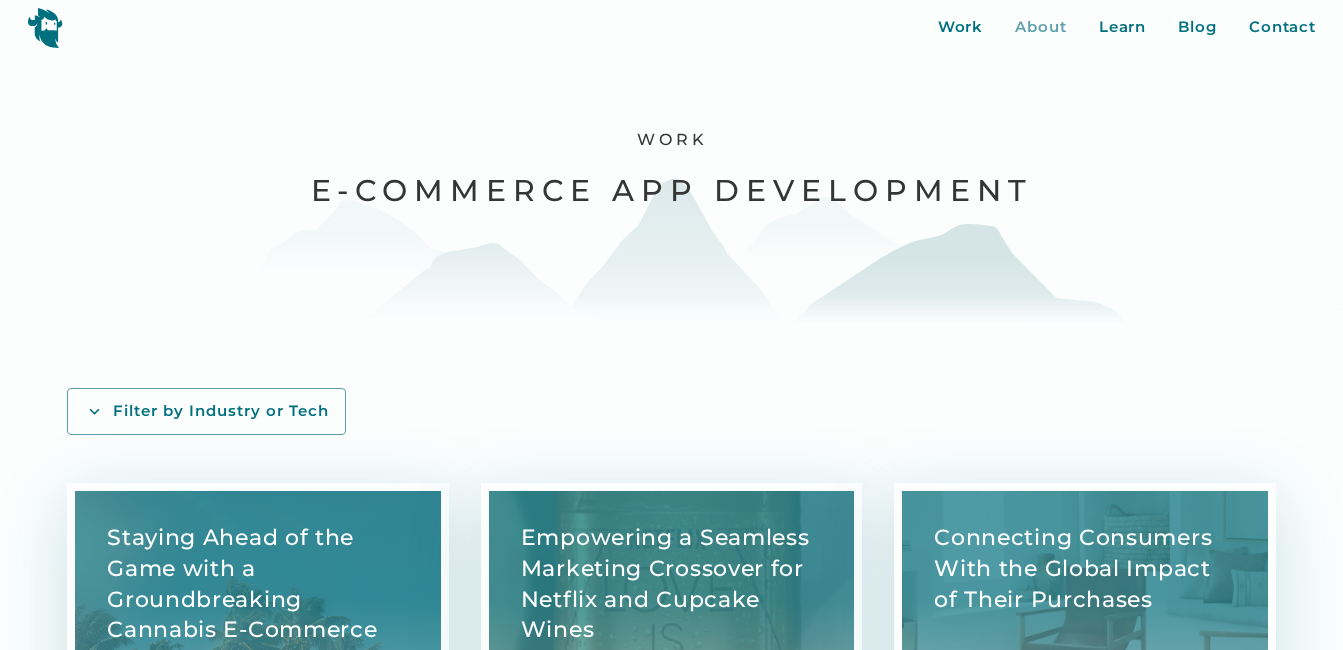click on "About" at bounding box center [1041, 27] 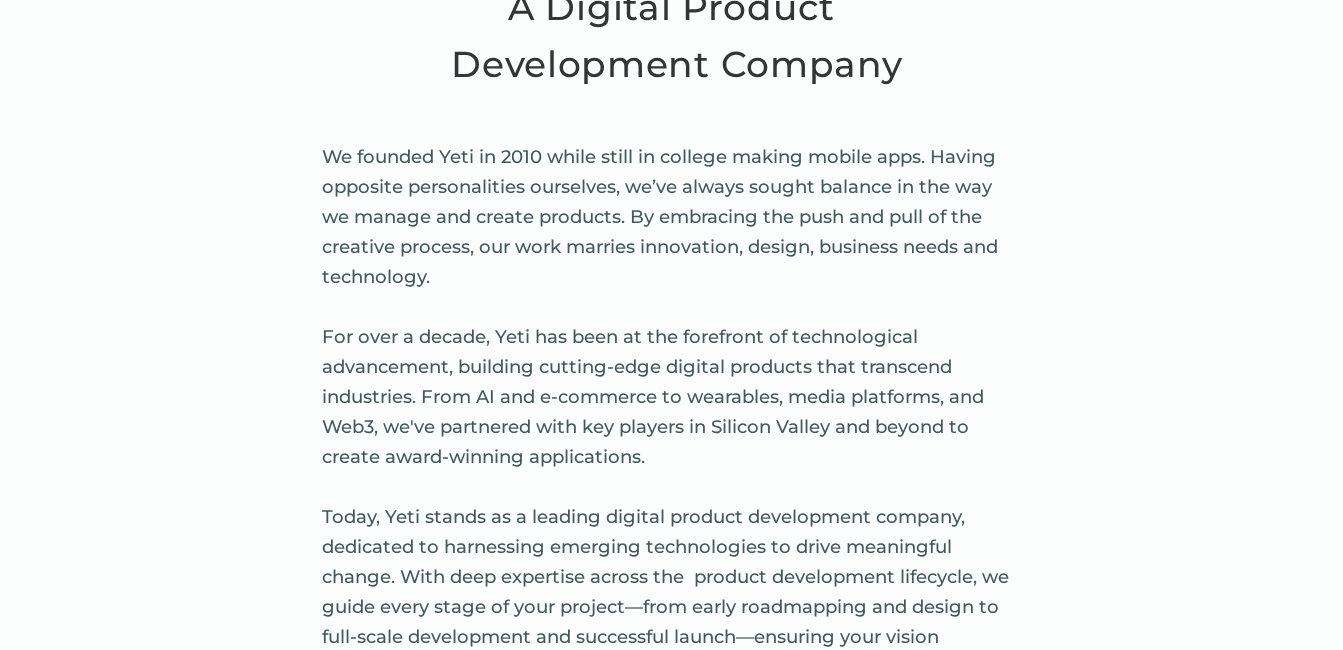 scroll, scrollTop: 700, scrollLeft: 0, axis: vertical 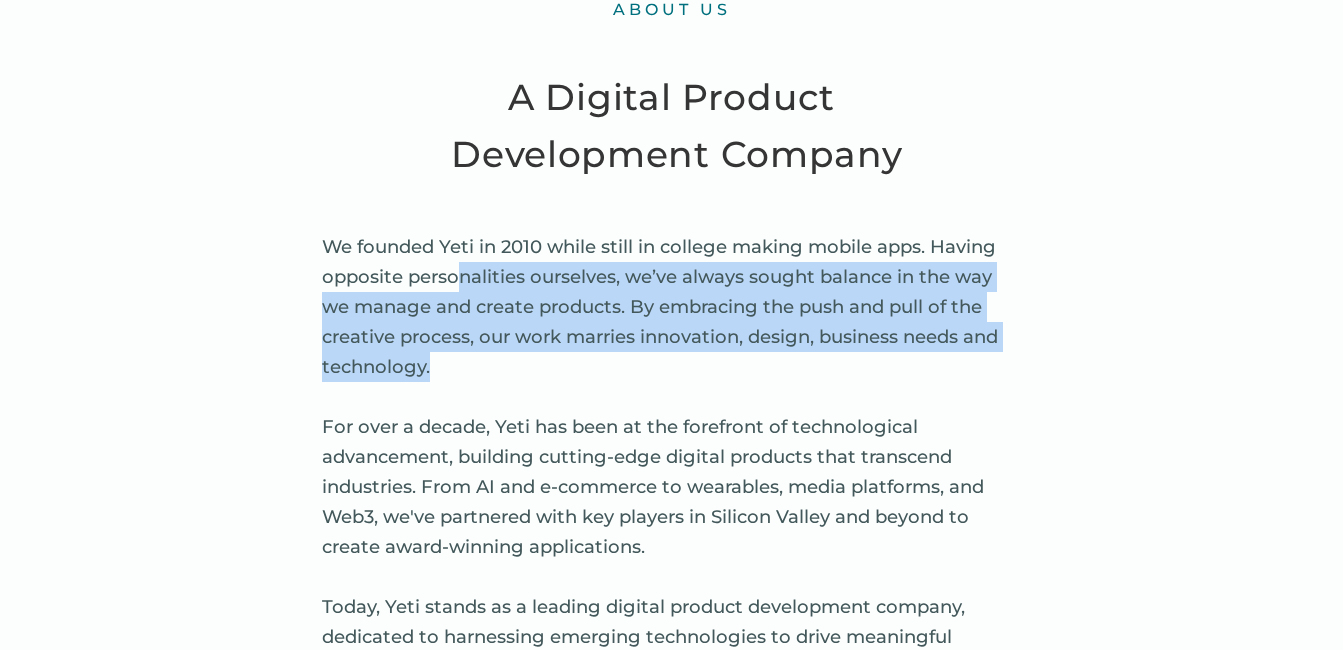drag, startPoint x: 455, startPoint y: 283, endPoint x: 446, endPoint y: 381, distance: 98.4124 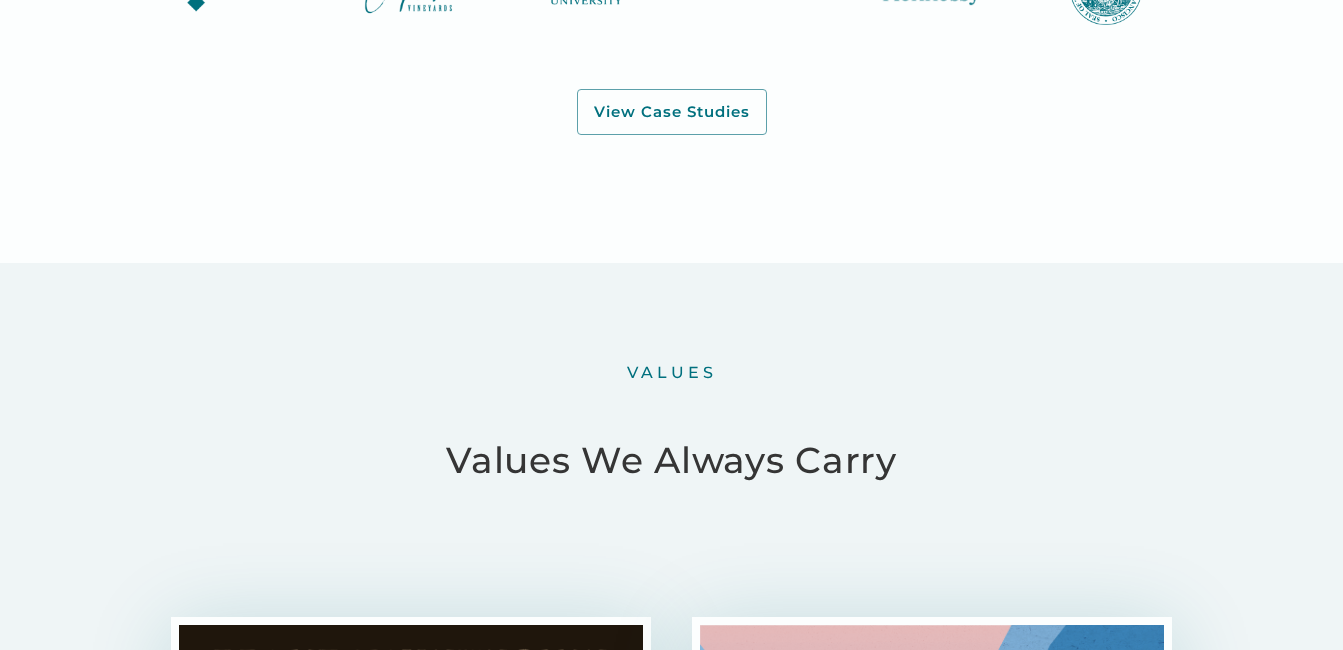 scroll, scrollTop: 2500, scrollLeft: 0, axis: vertical 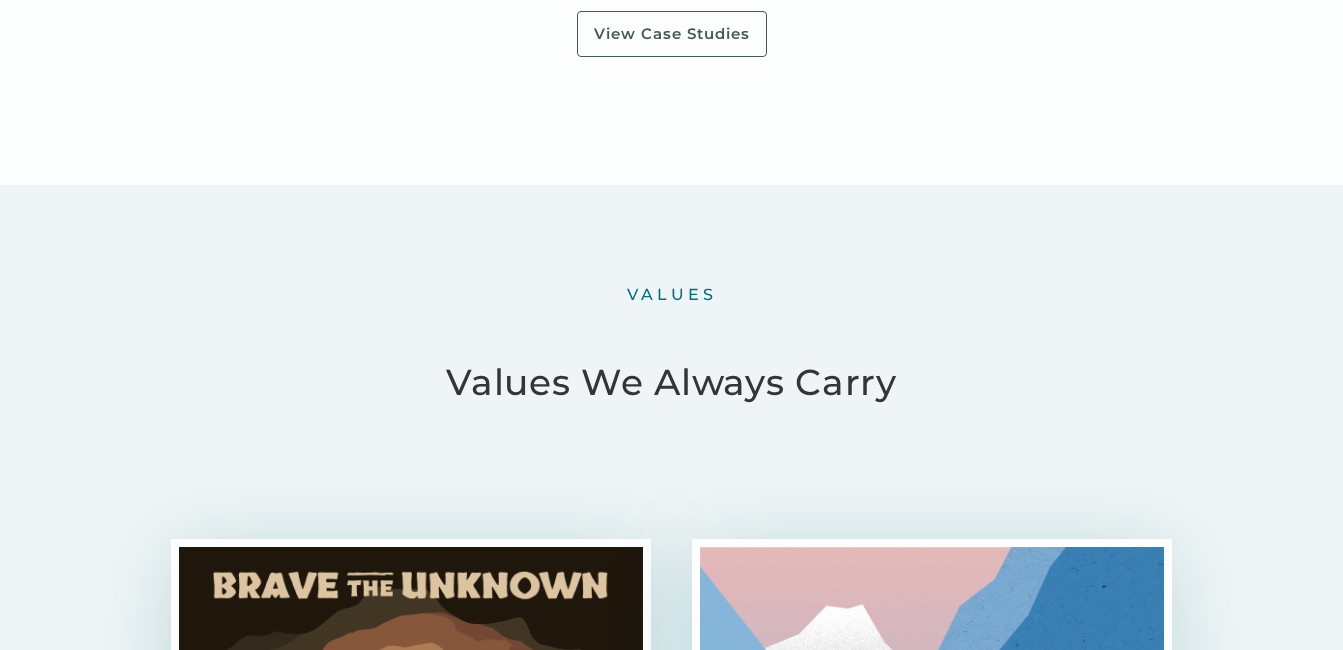 click on "View Case Studies" at bounding box center (672, 34) 